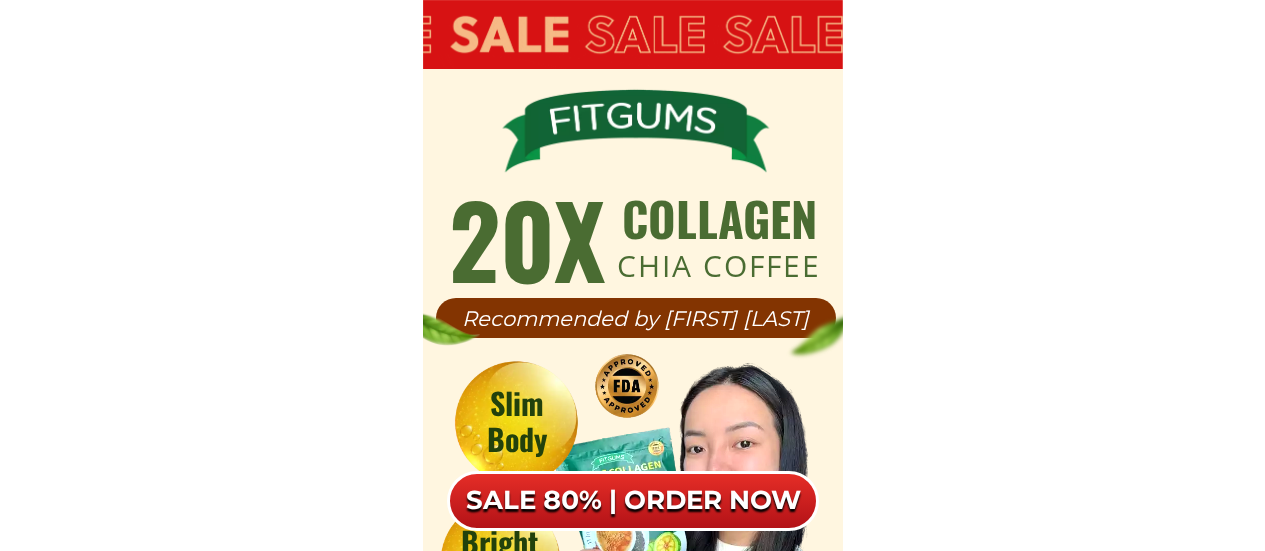 scroll, scrollTop: 12614, scrollLeft: 0, axis: vertical 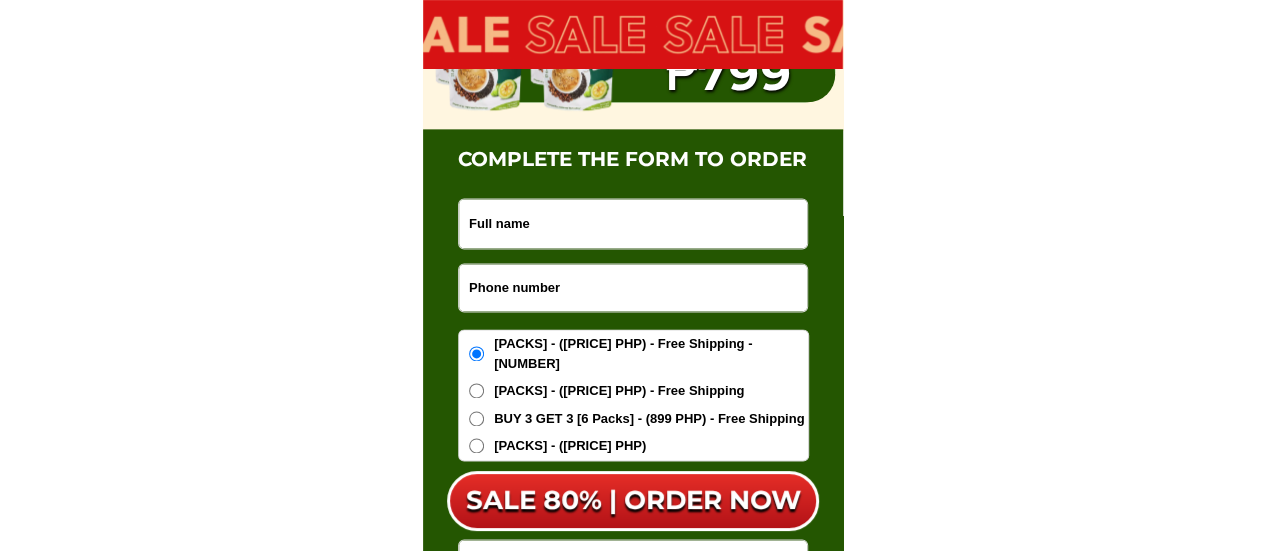 click at bounding box center [633, 287] 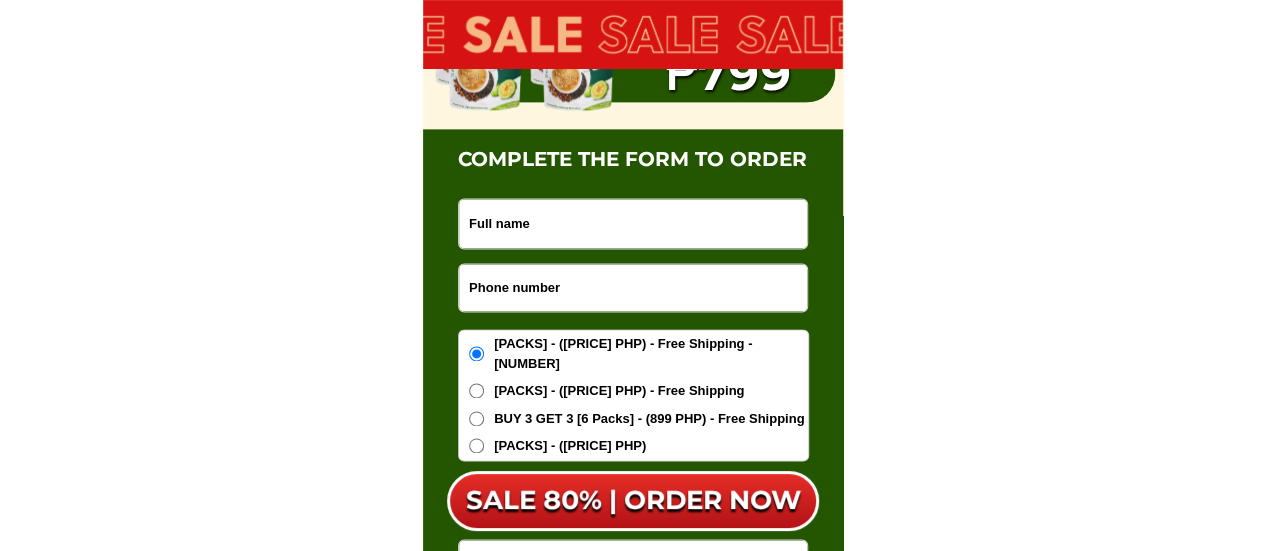paste on "[PHONE]" 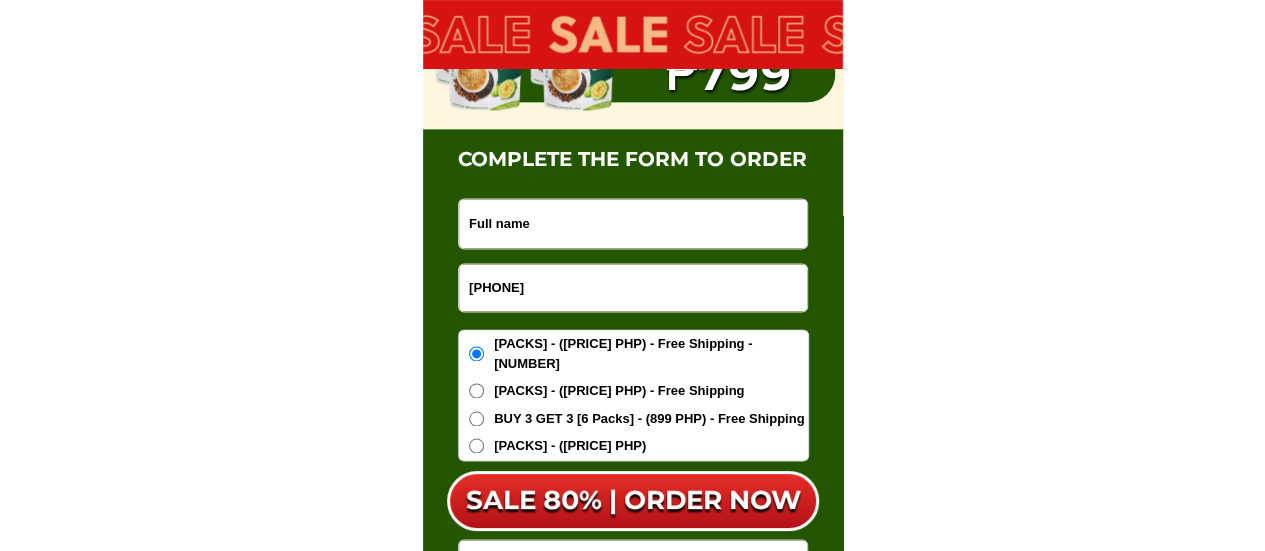 type on "[PHONE]" 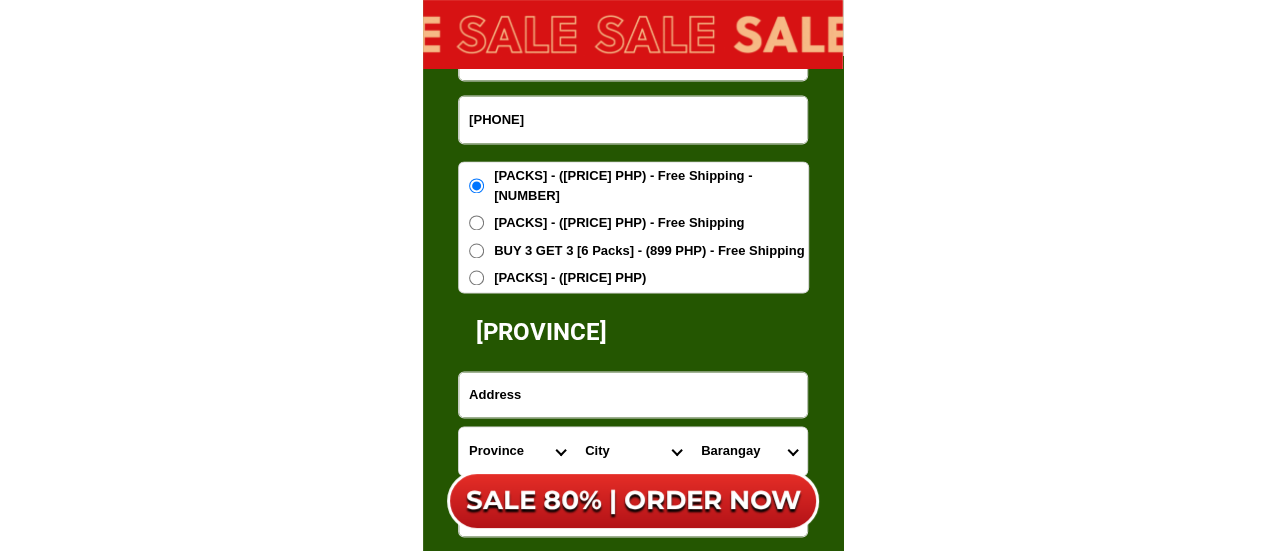 scroll, scrollTop: 12814, scrollLeft: 0, axis: vertical 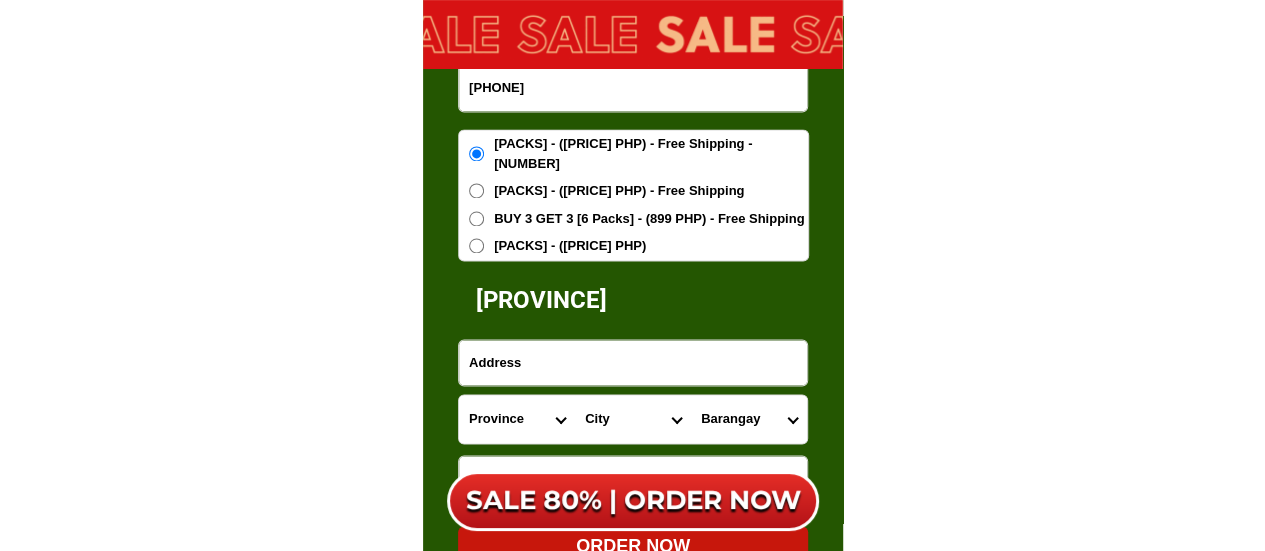 click at bounding box center (633, 362) 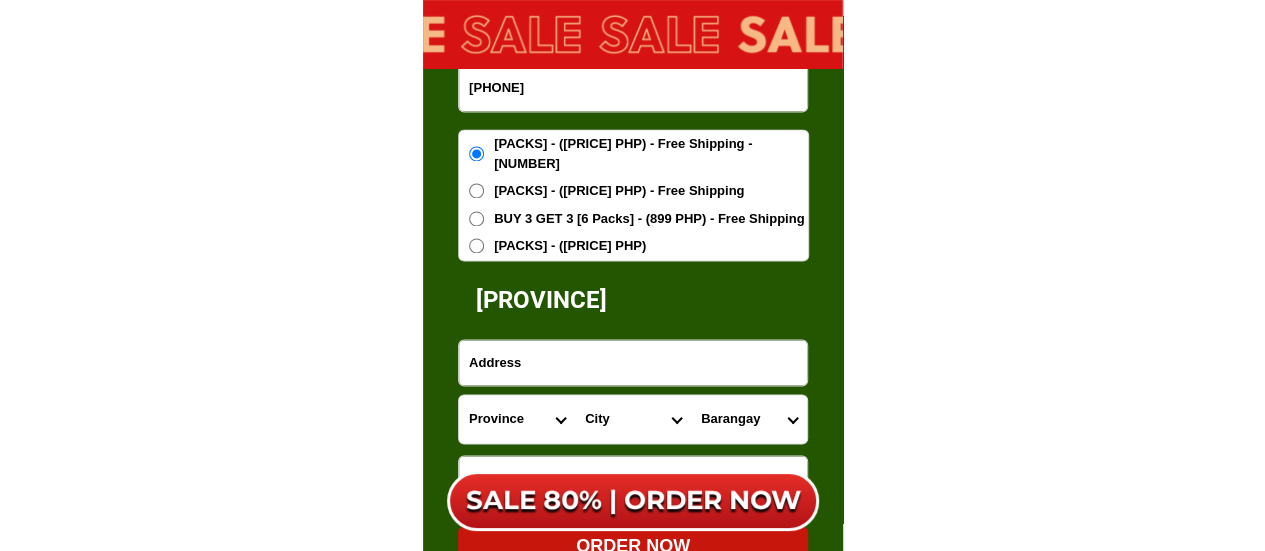 paste on "[CITY]" 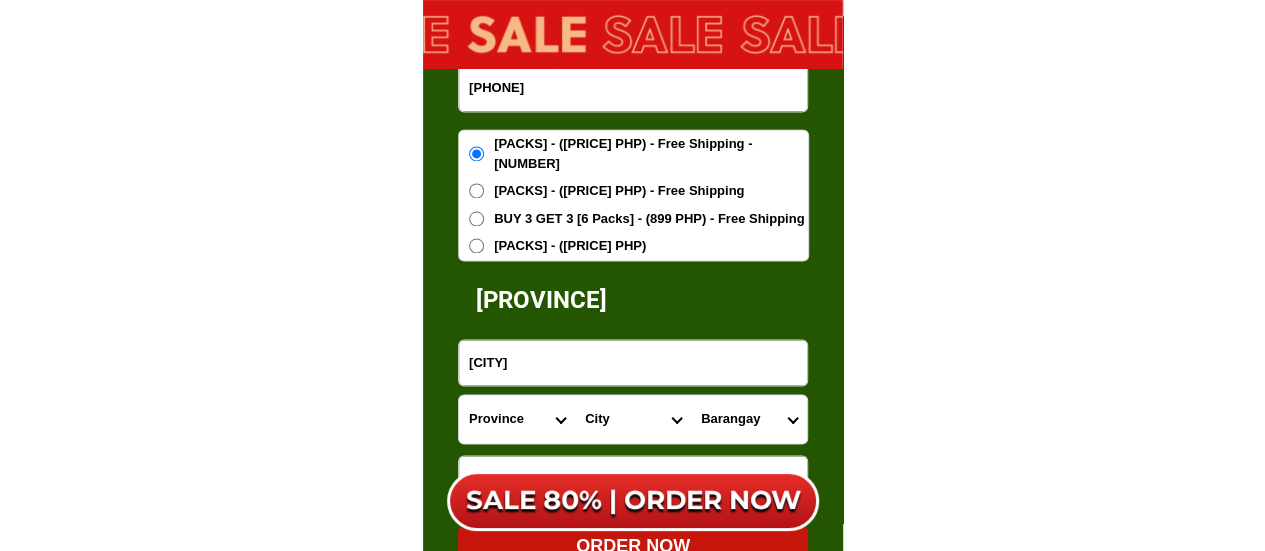 type on "[CITY]" 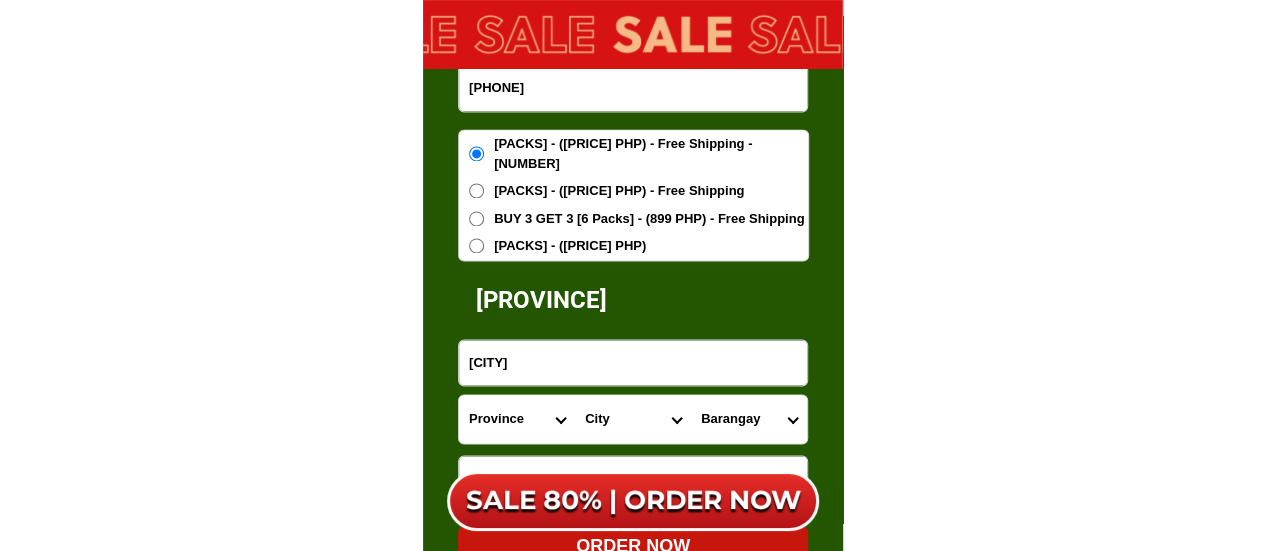 scroll, scrollTop: 12714, scrollLeft: 0, axis: vertical 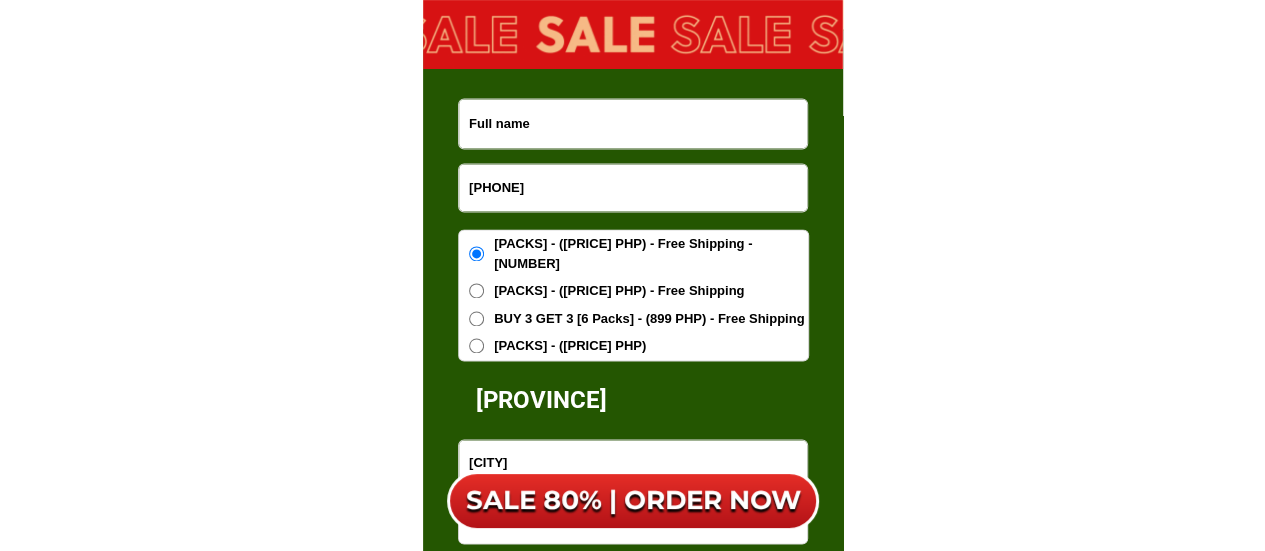 click at bounding box center (633, 123) 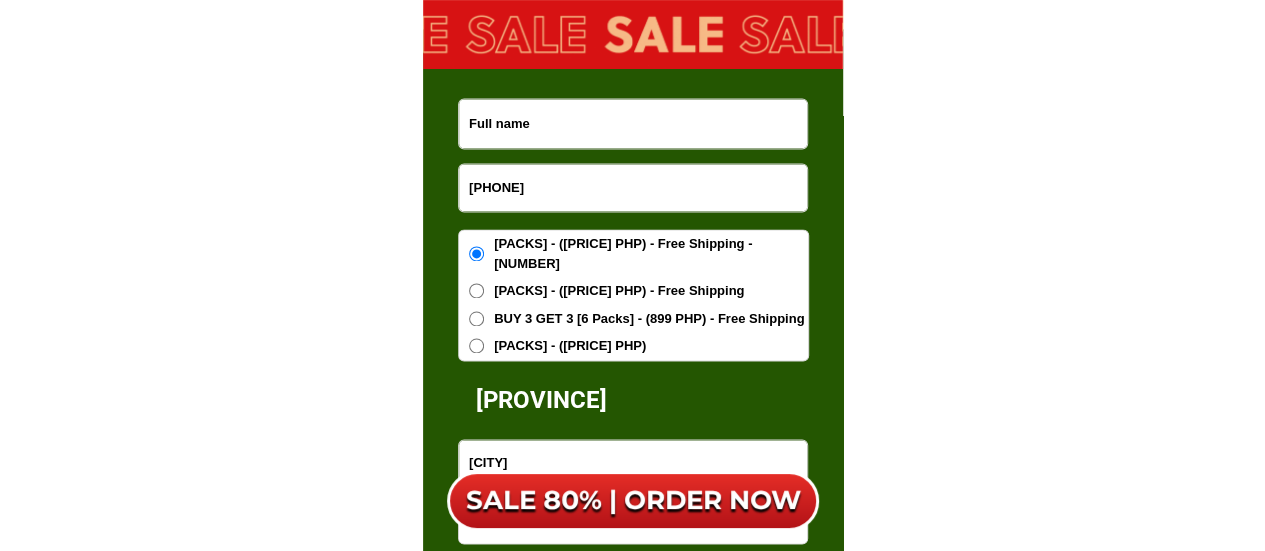 paste on "[LAST]" 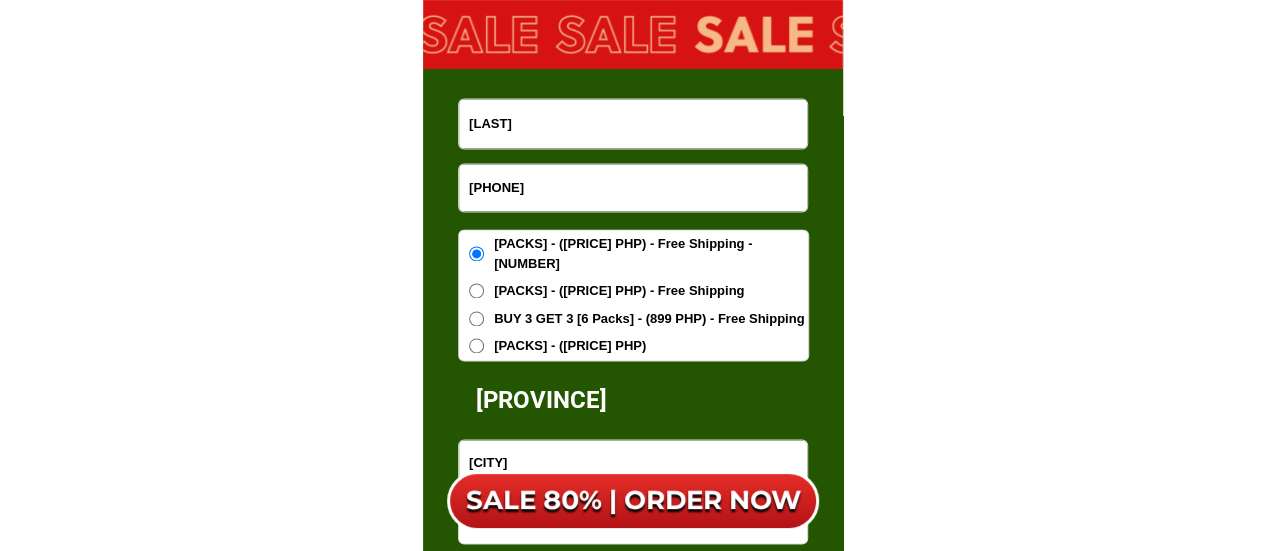 type on "[LAST]" 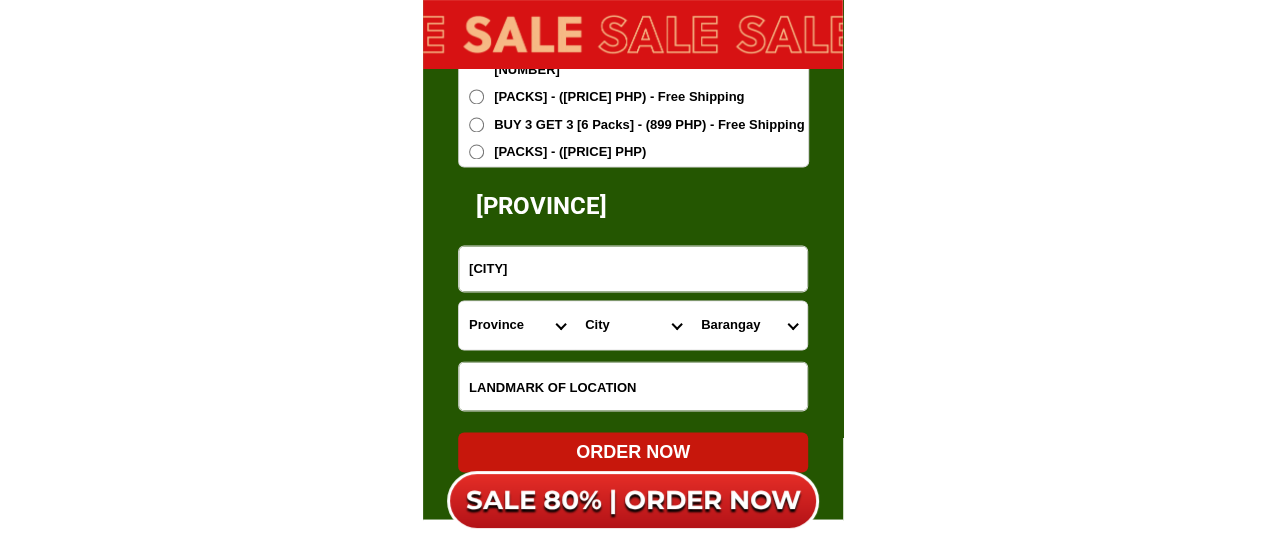 scroll, scrollTop: 12914, scrollLeft: 0, axis: vertical 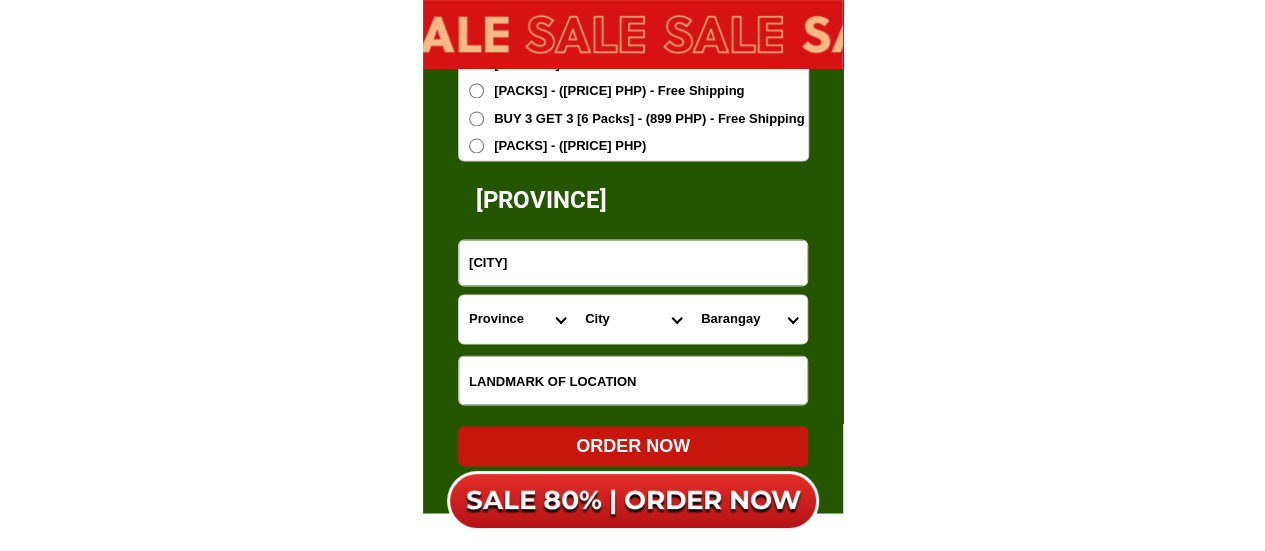 click at bounding box center (633, 380) 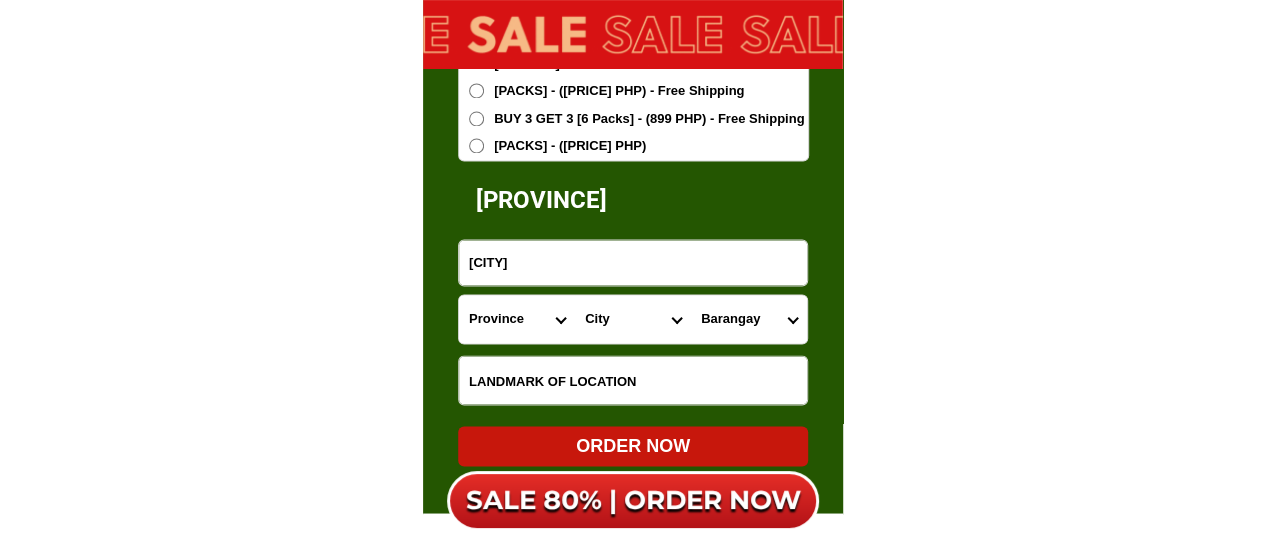 paste on "Lampas ng electric tower" 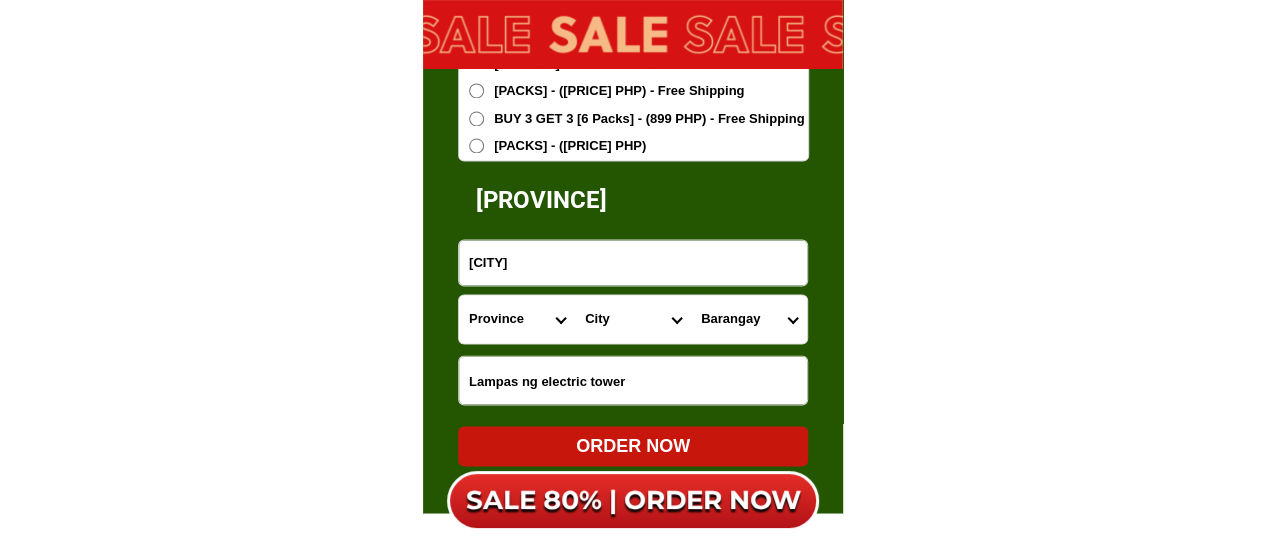 type on "Lampas ng electric tower" 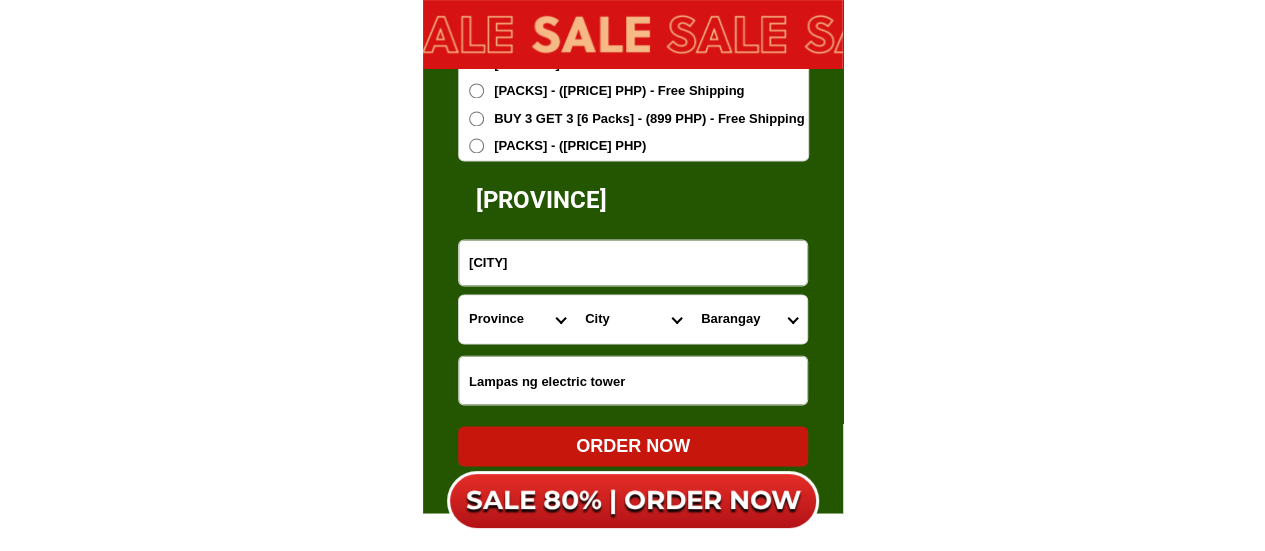 click on "Province Abra Agusan-del-norte Agusan-del-sur Aklan Albay Antique Apayao Aurora Basilan Bataan Batanes Batangas Benguet Biliran Bohol Bukidnon Bulacan Cagayan Camarines-norte Camarines-sur Camiguin Capiz Catanduanes Cavite Cebu Cotabato Davao-de-oro Davao-del-norte Davao-del-sur Davao-occidental Davao-oriental Dinagat-islands Eastern-samar Guimaras Ifugao Ilocos-norte Ilocos-sur Iloilo Isabela Kalinga La-union Laguna Lanao-del-norte Lanao-del-sur Leyte Maguindanao Marinduque Masbate Metro-manila Misamis-occidental Misamis-oriental Mountain-province Negros-occidental Negros-oriental Northern-samar Nueva-ecija Nueva-vizcaya Occidental-mindoro Oriental-mindoro Palawan Pampanga Pangasinan Quezon Quirino Rizal Romblon Sarangani Siquijor Sorsogon South-cotabato Southern-leyte Sultan-kudarat Sulu Surigao-del-norte Surigao-del-sur Tarlac Tawi-tawi Western-samar Zambales Zamboanga-del-norte Zamboanga-del-sur Zamboanga-sibugay" at bounding box center [517, 319] 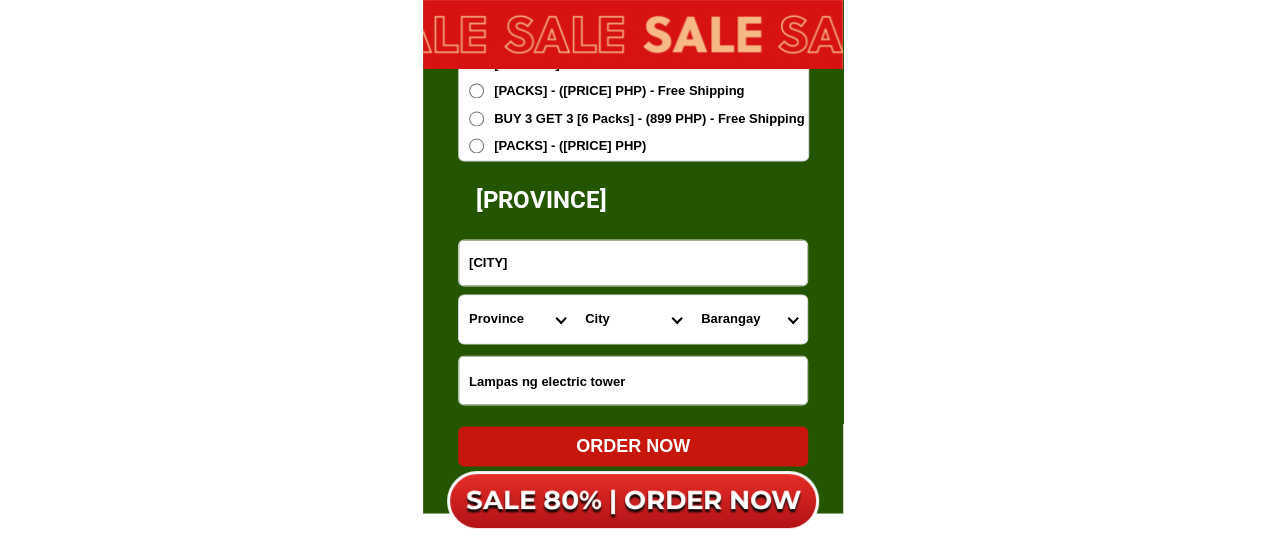 select on "63_247" 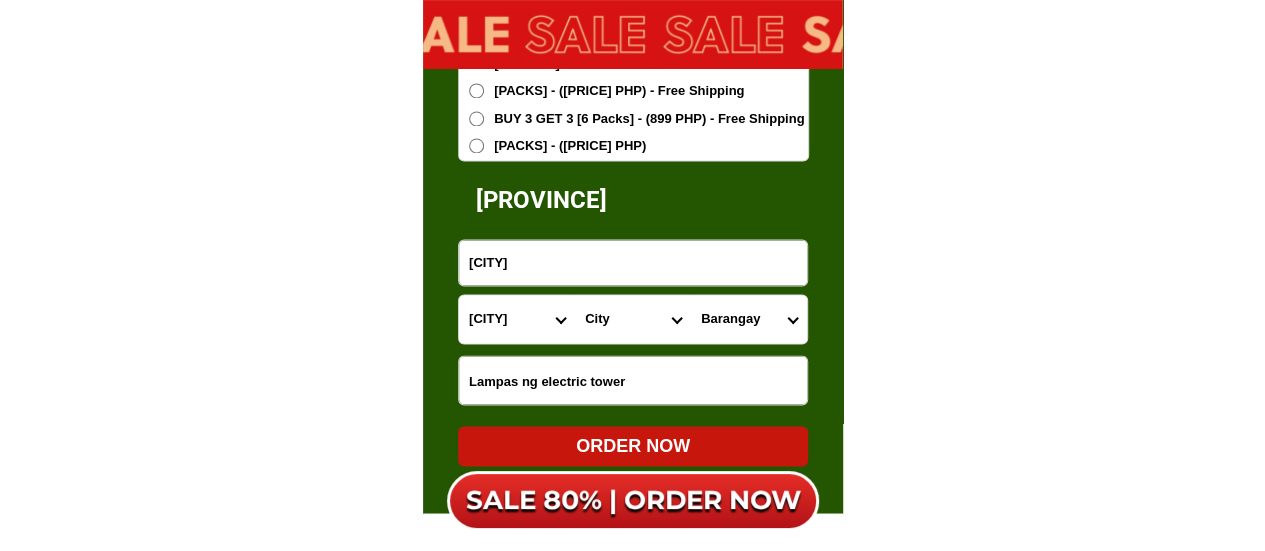 click on "Province Abra Agusan-del-norte Agusan-del-sur Aklan Albay Antique Apayao Aurora Basilan Bataan Batanes Batangas Benguet Biliran Bohol Bukidnon Bulacan Cagayan Camarines-norte Camarines-sur Camiguin Capiz Catanduanes Cavite Cebu Cotabato Davao-de-oro Davao-del-norte Davao-del-sur Davao-occidental Davao-oriental Dinagat-islands Eastern-samar Guimaras Ifugao Ilocos-norte Ilocos-sur Iloilo Isabela Kalinga La-union Laguna Lanao-del-norte Lanao-del-sur Leyte Maguindanao Marinduque Masbate Metro-manila Misamis-occidental Misamis-oriental Mountain-province Negros-occidental Negros-oriental Northern-samar Nueva-ecija Nueva-vizcaya Occidental-mindoro Oriental-mindoro Palawan Pampanga Pangasinan Quezon Quirino Rizal Romblon Sarangani Siquijor Sorsogon South-cotabato Southern-leyte Sultan-kudarat Sulu Surigao-del-norte Surigao-del-sur Tarlac Tawi-tawi Western-samar Zambales Zamboanga-del-norte Zamboanga-del-sur Zamboanga-sibugay" at bounding box center [517, 319] 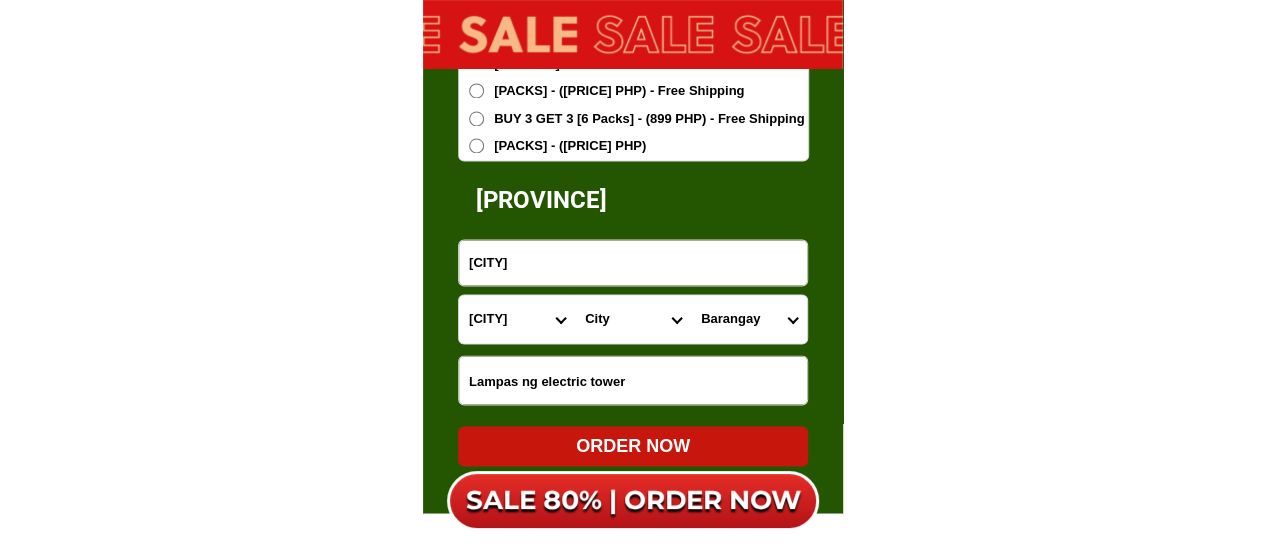 click on "City Agno Aguilar Alaminos-city Asingan Balungao Bani Basista Bautista Bayambang Binalonan Binmaley Bolinao Bugallon Calasiao Dagupan-city Dasol Labrador Laoac Lingayen Malasiqui Manaoag Mangaldan Mangatarem Mapandan Natividad Pangasinan-alcala Pangasinan-anda Pangasinan-burgos Pangasinan-infanta Pangasinan-mabini Pangasinan-san-carlos-city Pangasinan-san-jacinto Pangasinan-san-manuel Pangasinan-san-nicolas Pangasinan-san-quintin Pangasinan-santa-barbara Pangasinan-santa-maria Pangasinan-santo-tomas Pangasinan-sison Pozorrubio Rosales San-fabian Sual Tayug Umingan Urbiztondo Urdaneta-city Villasis" at bounding box center [633, 319] 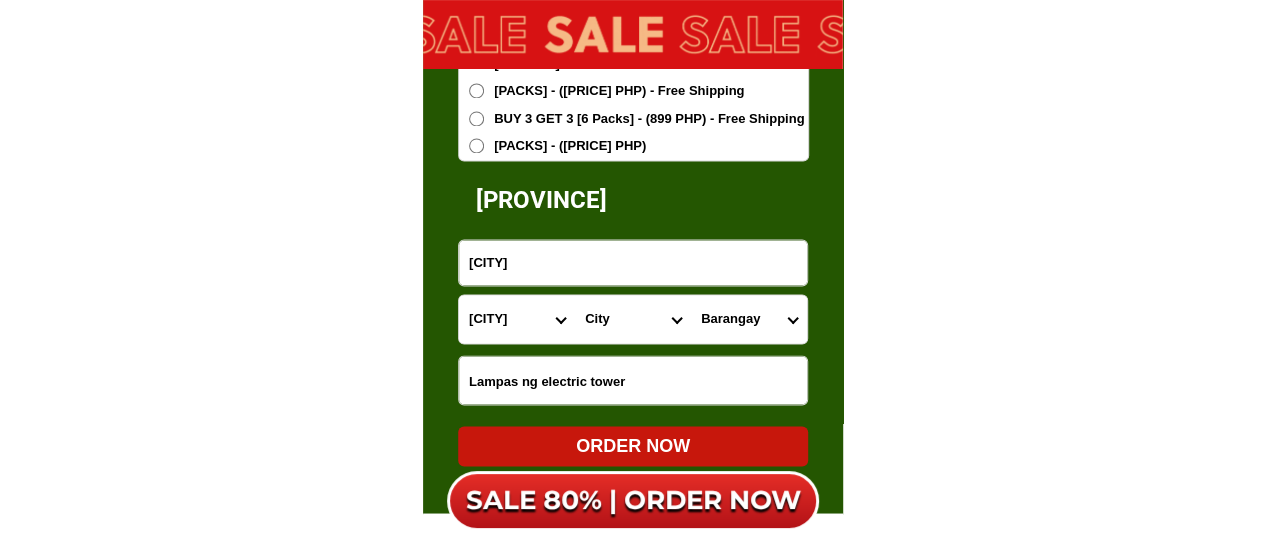 select on "63_2472208" 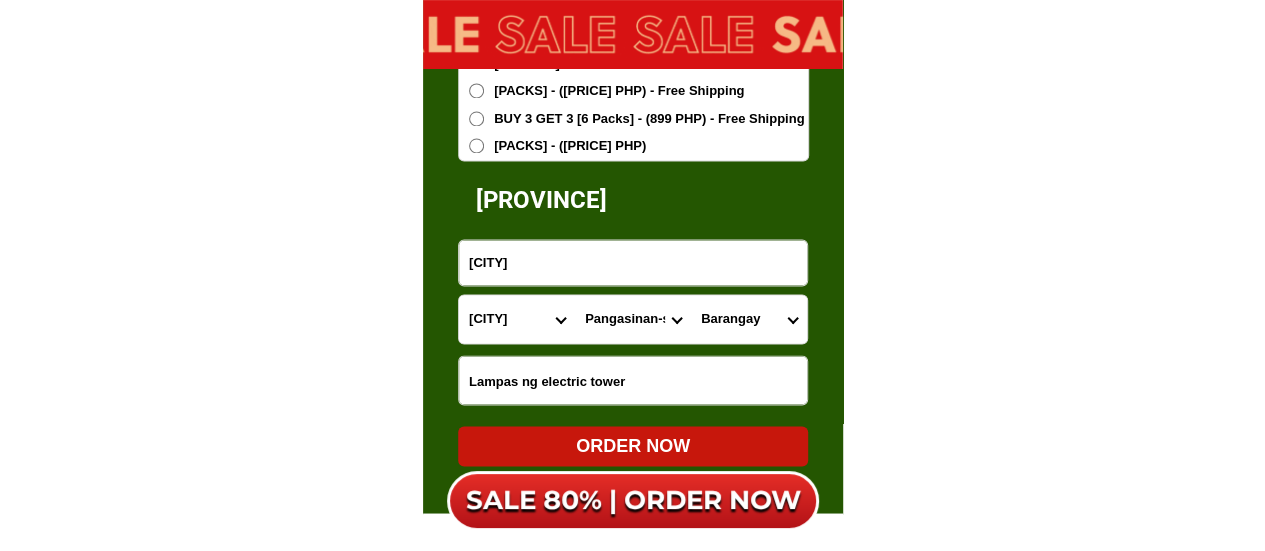 click on "City Agno Aguilar Alaminos-city Asingan Balungao Bani Basista Bautista Bayambang Binalonan Binmaley Bolinao Bugallon Calasiao Dagupan-city Dasol Labrador Laoac Lingayen Malasiqui Manaoag Mangaldan Mangatarem Mapandan Natividad Pangasinan-alcala Pangasinan-anda Pangasinan-burgos Pangasinan-infanta Pangasinan-mabini Pangasinan-san-carlos-city Pangasinan-san-jacinto Pangasinan-san-manuel Pangasinan-san-nicolas Pangasinan-san-quintin Pangasinan-santa-barbara Pangasinan-santa-maria Pangasinan-santo-tomas Pangasinan-sison Pozorrubio Rosales San-fabian Sual Tayug Umingan Urbiztondo Urdaneta-city Villasis" at bounding box center [633, 319] 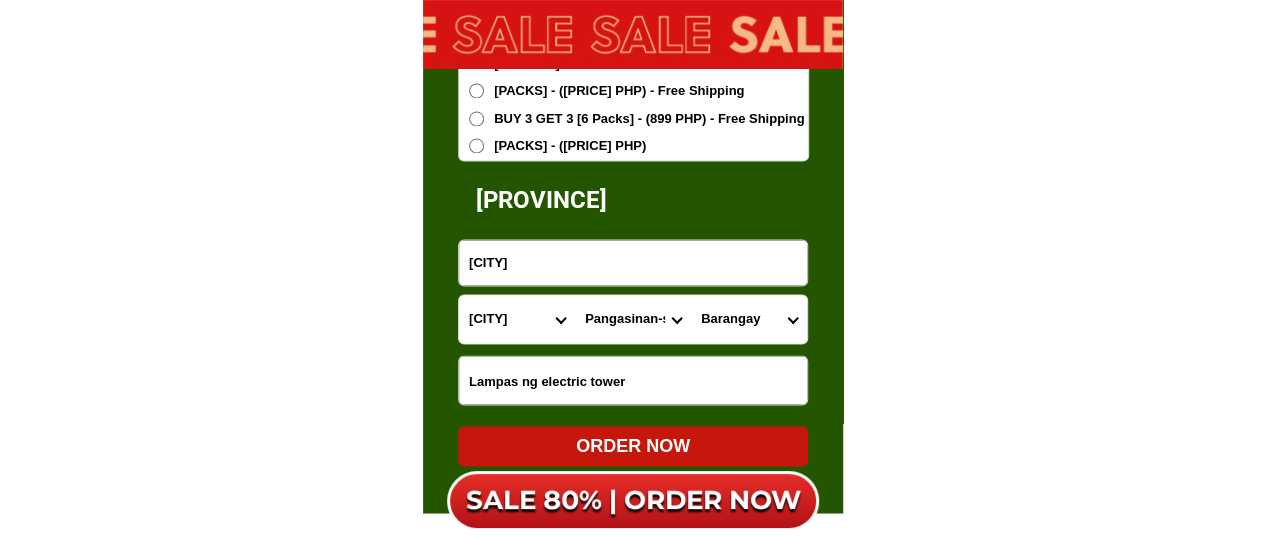 click on "[CITY]" at bounding box center [749, 319] 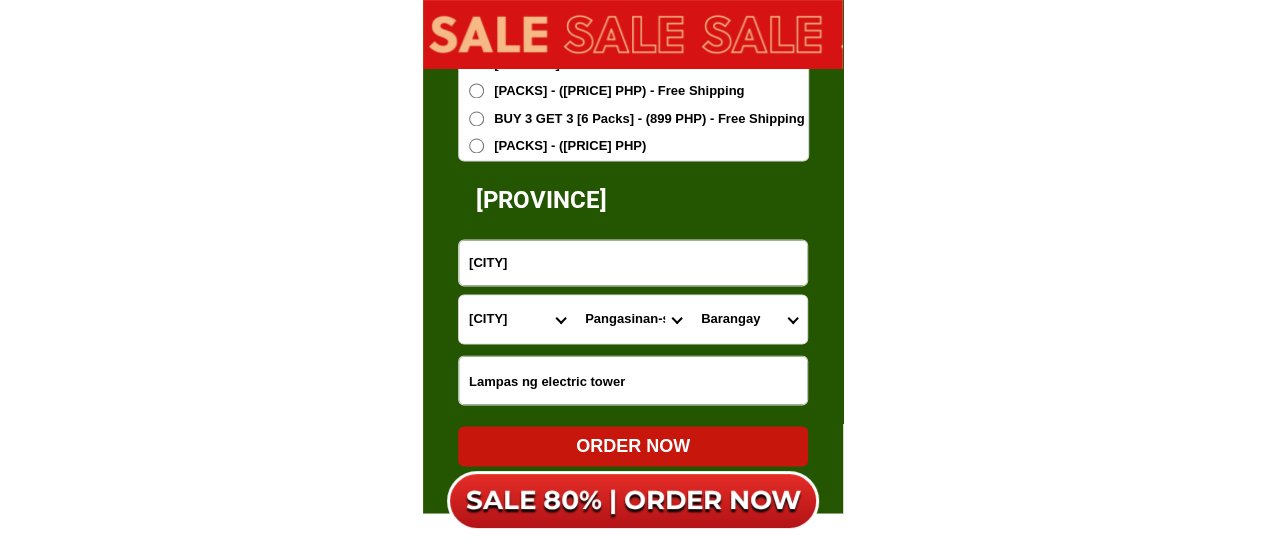 select on "[PHONE]" 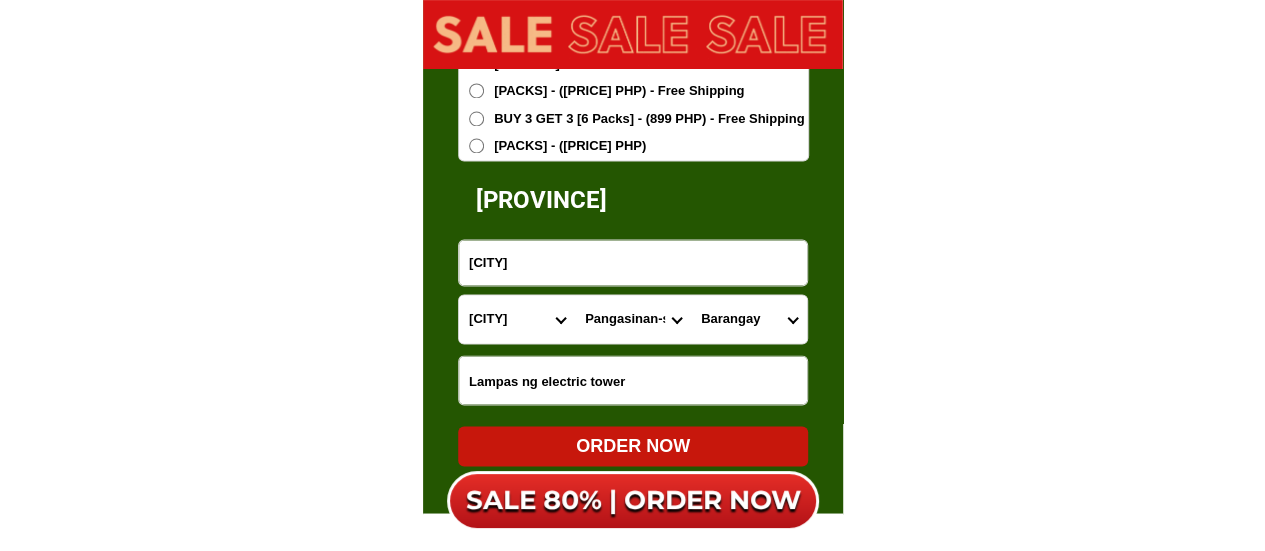 click on "City Agno Aguilar Alaminos-city Asingan Balungao Bani Basista Bautista Bayambang Binalonan Binmaley Bolinao Bugallon Calasiao Dagupan-city Dasol Labrador Laoac Lingayen Malasiqui Manaoag Mangaldan Mangatarem Mapandan Natividad Pangasinan-alcala Pangasinan-anda Pangasinan-burgos Pangasinan-infanta Pangasinan-mabini Pangasinan-san-carlos-city Pangasinan-san-jacinto Pangasinan-san-manuel Pangasinan-san-nicolas Pangasinan-san-quintin Pangasinan-santa-barbara Pangasinan-santa-maria Pangasinan-santo-tomas Pangasinan-sison Pozorrubio Rosales San-fabian Sual Tayug Umingan Urbiztondo Urdaneta-city Villasis" at bounding box center (633, 319) 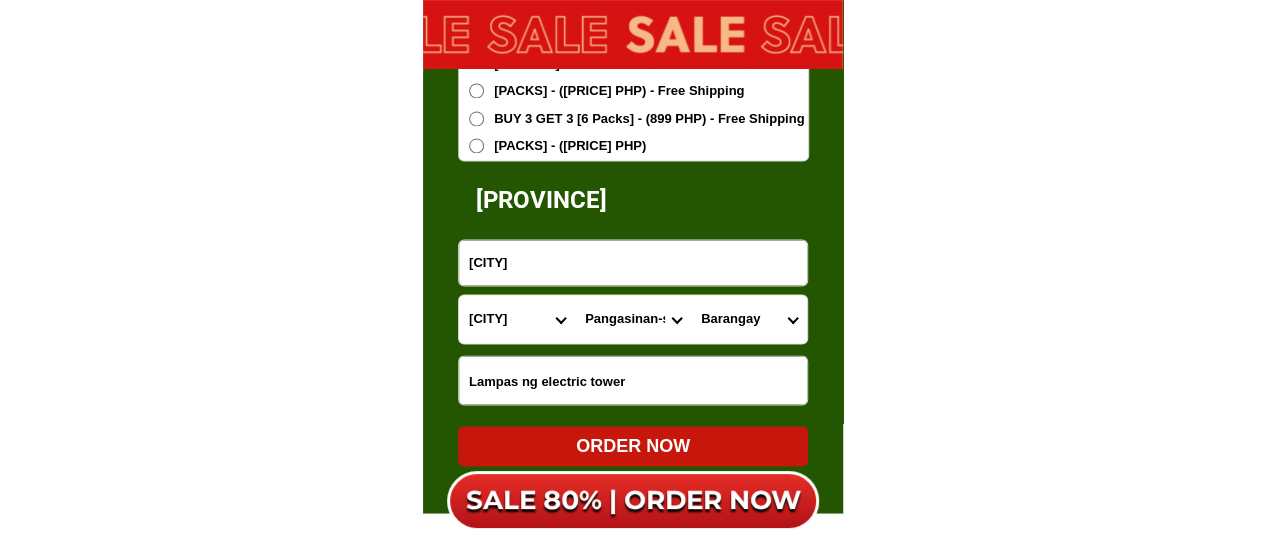 click on "City Agno Aguilar Alaminos-city Asingan Balungao Bani Basista Bautista Bayambang Binalonan Binmaley Bolinao Bugallon Calasiao Dagupan-city Dasol Labrador Laoac Lingayen Malasiqui Manaoag Mangaldan Mangatarem Mapandan Natividad Pangasinan-alcala Pangasinan-anda Pangasinan-burgos Pangasinan-infanta Pangasinan-mabini Pangasinan-san-carlos-city Pangasinan-san-jacinto Pangasinan-san-manuel Pangasinan-san-nicolas Pangasinan-san-quintin Pangasinan-santa-barbara Pangasinan-santa-maria Pangasinan-santo-tomas Pangasinan-sison Pozorrubio Rosales San-fabian Sual Tayug Umingan Urbiztondo Urdaneta-city Villasis" at bounding box center [633, 319] 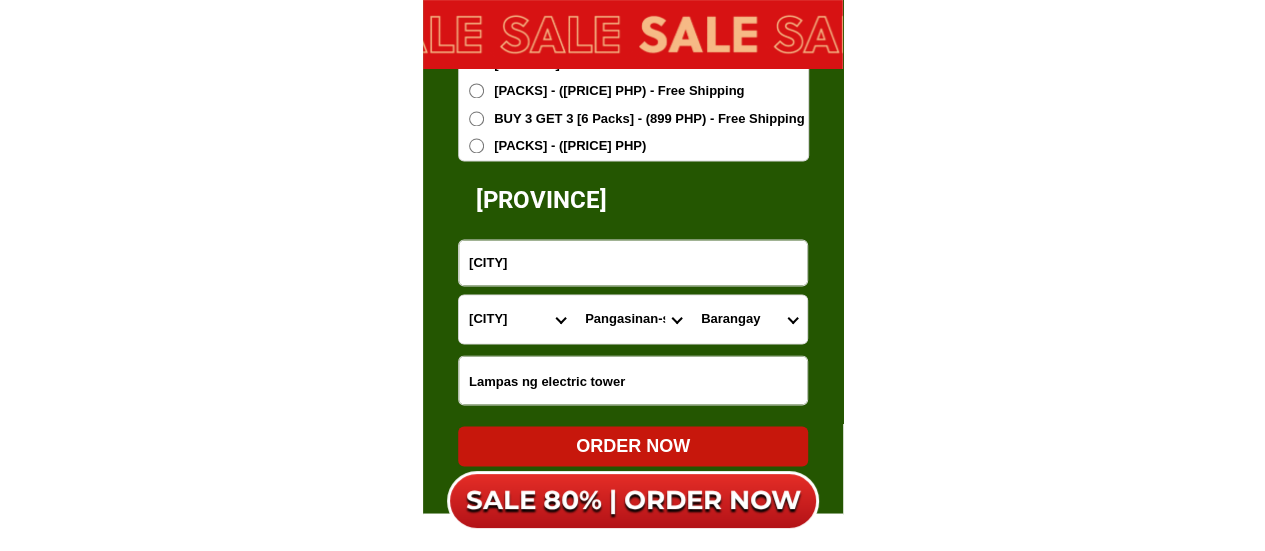 click on "Barangay Awai Bagong pag-asa (poblacion east) Bolo Capaoay (pob.) Casibong Guibel Imelda (decrito) Labney Lobong Macayug Magsaysay (capay) San guillermo (poblacion west) San jose San juan San roque San vicente Santa cruz Santa maria Santo tomas" at bounding box center (749, 319) 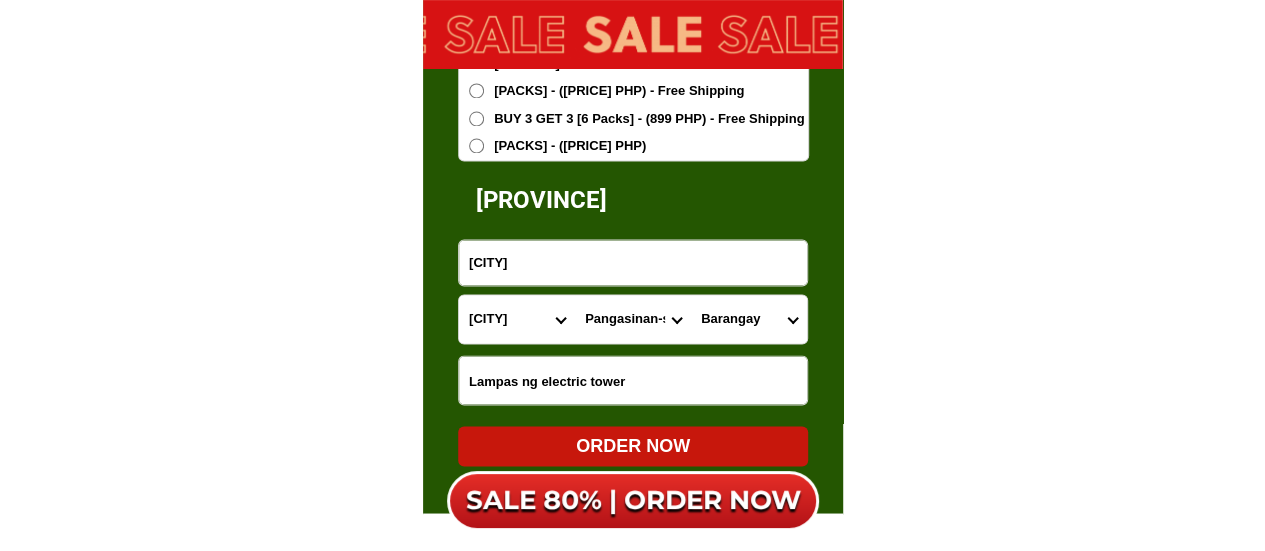 click on "City Agno Aguilar Alaminos-city Asingan Balungao Bani Basista Bautista Bayambang Binalonan Binmaley Bolinao Bugallon Calasiao Dagupan-city Dasol Labrador Laoac Lingayen Malasiqui Manaoag Mangaldan Mangatarem Mapandan Natividad Pangasinan-alcala Pangasinan-anda Pangasinan-burgos Pangasinan-infanta Pangasinan-mabini Pangasinan-san-carlos-city Pangasinan-san-jacinto Pangasinan-san-manuel Pangasinan-san-nicolas Pangasinan-san-quintin Pangasinan-santa-barbara Pangasinan-santa-maria Pangasinan-santo-tomas Pangasinan-sison Pozorrubio Rosales San-fabian Sual Tayug Umingan Urbiztondo Urdaneta-city Villasis" at bounding box center [633, 319] 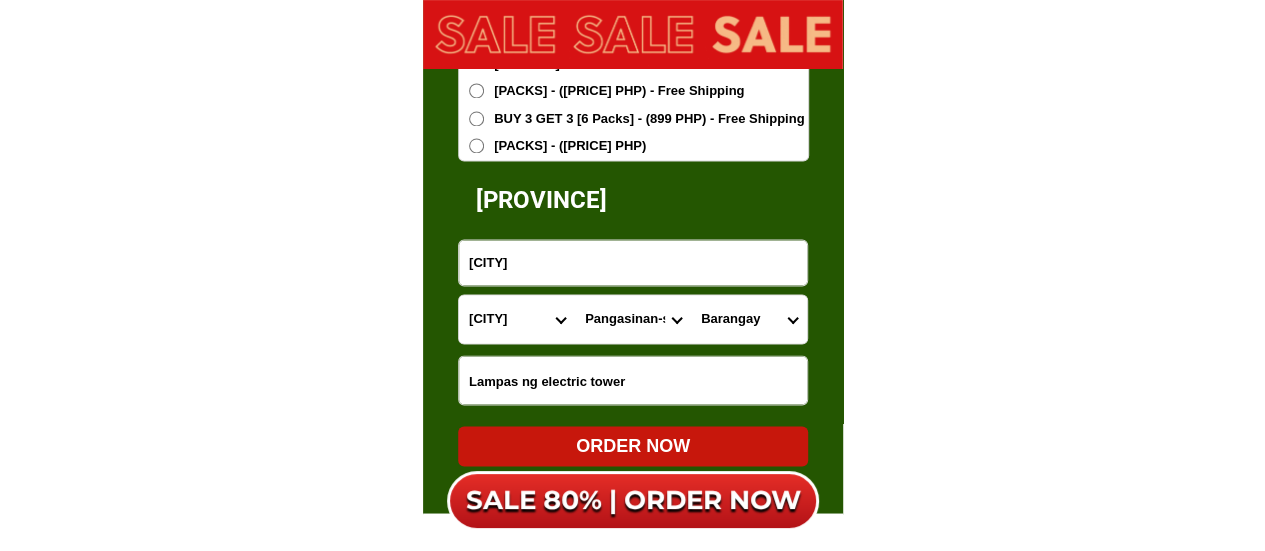 select on "[PHONE]" 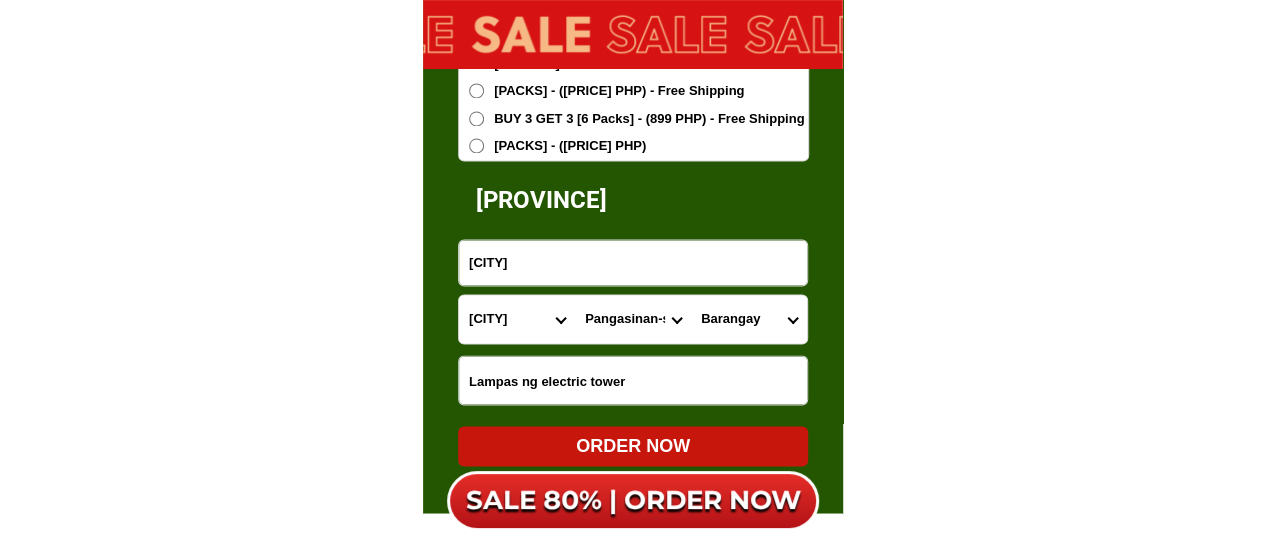 click on "City Agno Aguilar Alaminos-city Asingan Balungao Bani Basista Bautista Bayambang Binalonan Binmaley Bolinao Bugallon Calasiao Dagupan-city Dasol Labrador Laoac Lingayen Malasiqui Manaoag Mangaldan Mangatarem Mapandan Natividad Pangasinan-alcala Pangasinan-anda Pangasinan-burgos Pangasinan-infanta Pangasinan-mabini Pangasinan-san-carlos-city Pangasinan-san-jacinto Pangasinan-san-manuel Pangasinan-san-nicolas Pangasinan-san-quintin Pangasinan-santa-barbara Pangasinan-santa-maria Pangasinan-santo-tomas Pangasinan-sison Pozorrubio Rosales San-fabian Sual Tayug Umingan Urbiztondo Urdaneta-city Villasis" at bounding box center (633, 319) 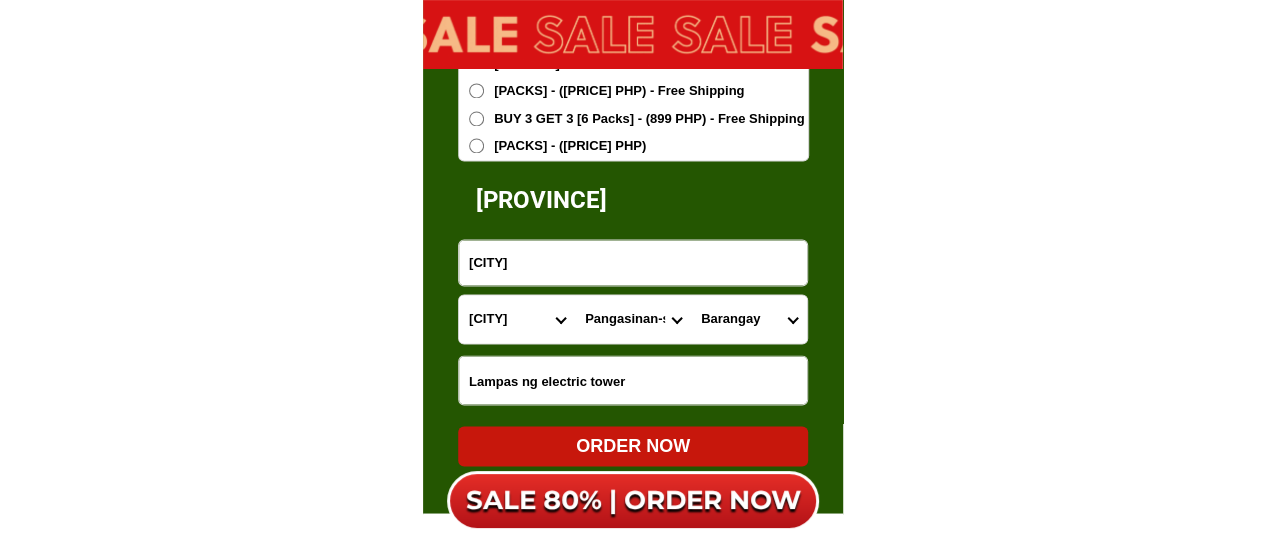 click on "Barangay Cabacaraan Cabaritan Flores Guiset norte (pob.) Guiset sur (pob.) Lapalo Nagsaag Narra San antonio-arzadon San bonifacio San juan San roque San vicente Santo domingo" at bounding box center [749, 319] 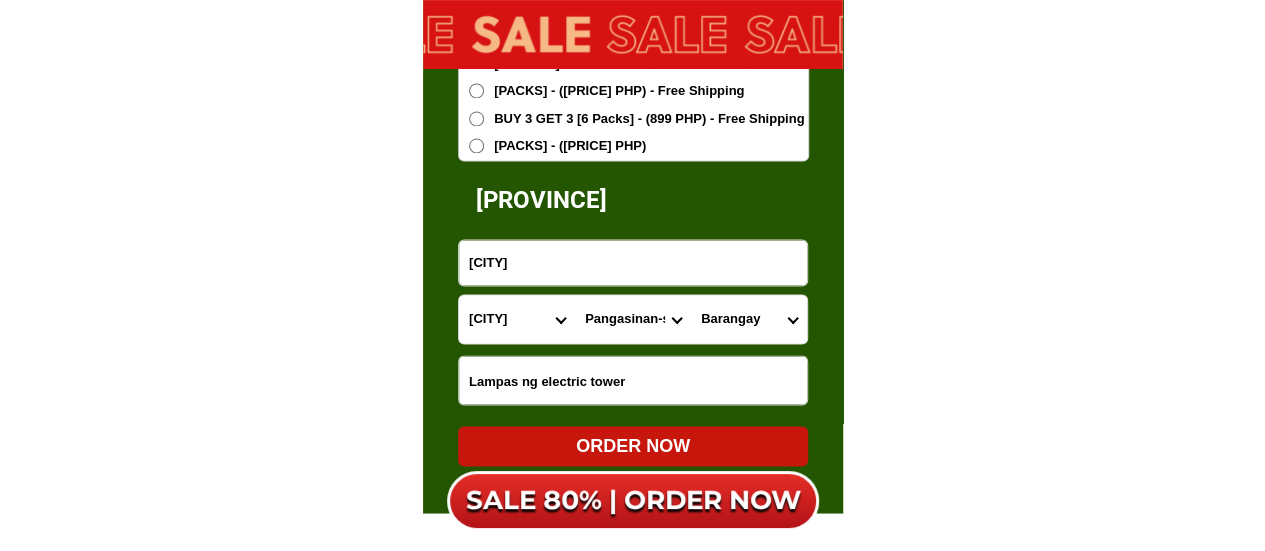 select on "[PHONE]" 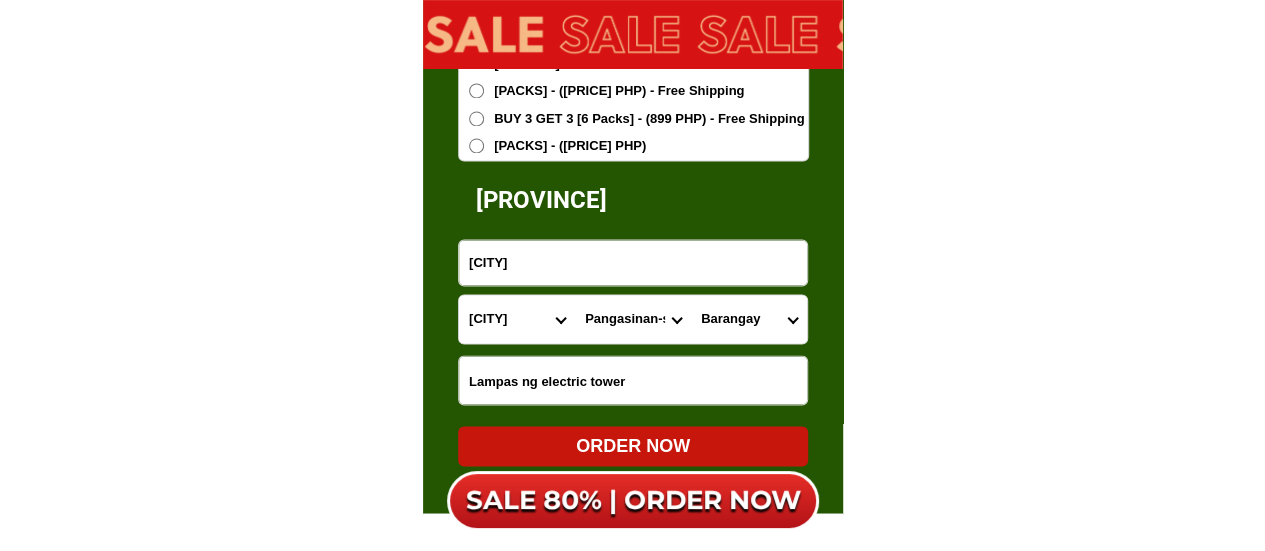 click on "City Agno Aguilar Alaminos-city Asingan Balungao Bani Basista Bautista Bayambang Binalonan Binmaley Bolinao Bugallon Calasiao Dagupan-city Dasol Labrador Laoac Lingayen Malasiqui Manaoag Mangaldan Mangatarem Mapandan Natividad Pangasinan-alcala Pangasinan-anda Pangasinan-burgos Pangasinan-infanta Pangasinan-mabini Pangasinan-san-carlos-city Pangasinan-san-jacinto Pangasinan-san-manuel Pangasinan-san-nicolas Pangasinan-san-quintin Pangasinan-santa-barbara Pangasinan-santa-maria Pangasinan-santo-tomas Pangasinan-sison Pozorrubio Rosales San-fabian Sual Tayug Umingan Urbiztondo Urdaneta-city Villasis" at bounding box center (633, 319) 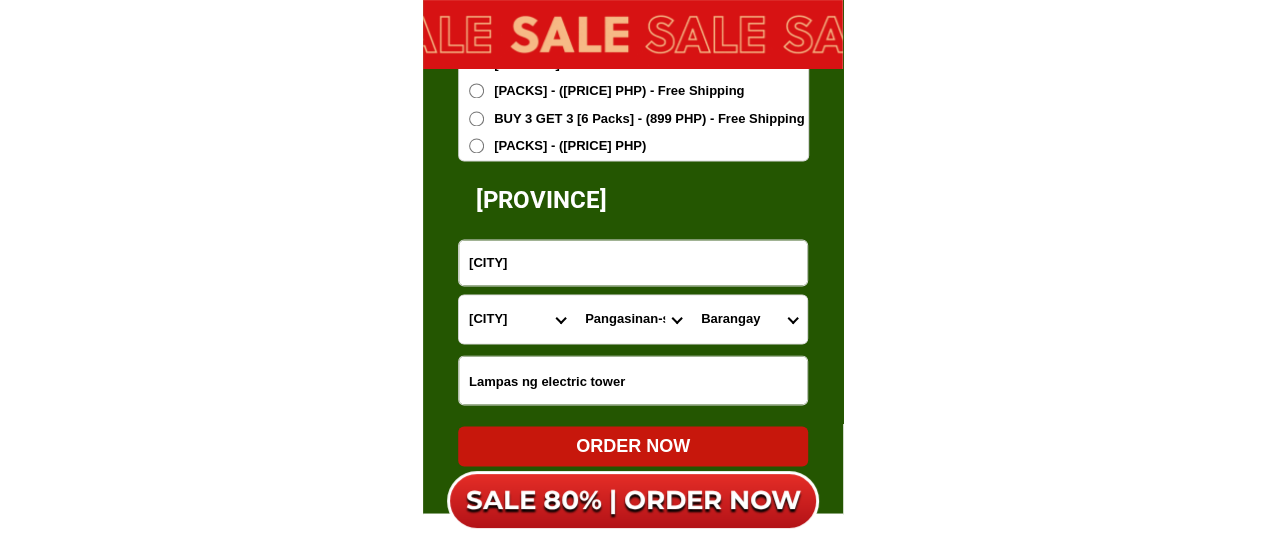 select on "[PHONE]" 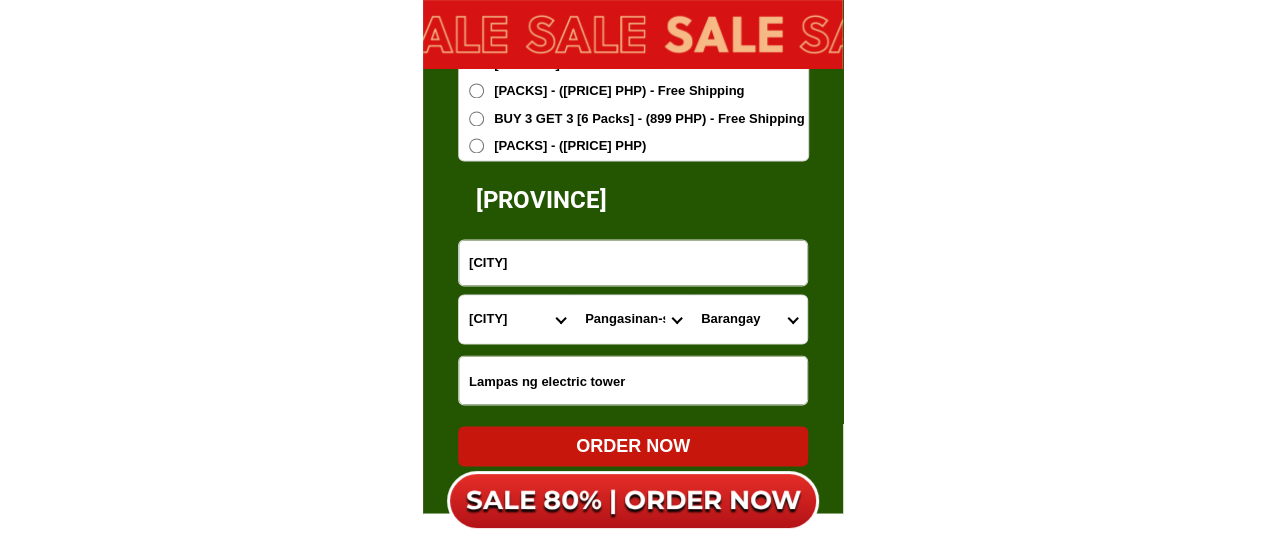 click on "City Agno Aguilar Alaminos-city Asingan Balungao Bani Basista Bautista Bayambang Binalonan Binmaley Bolinao Bugallon Calasiao Dagupan-city Dasol Labrador Laoac Lingayen Malasiqui Manaoag Mangaldan Mangatarem Mapandan Natividad Pangasinan-alcala Pangasinan-anda Pangasinan-burgos Pangasinan-infanta Pangasinan-mabini Pangasinan-san-carlos-city Pangasinan-san-jacinto Pangasinan-san-manuel Pangasinan-san-nicolas Pangasinan-san-quintin Pangasinan-santa-barbara Pangasinan-santa-maria Pangasinan-santo-tomas Pangasinan-sison Pozorrubio Rosales San-fabian Sual Tayug Umingan Urbiztondo Urdaneta-city Villasis" at bounding box center (633, 319) 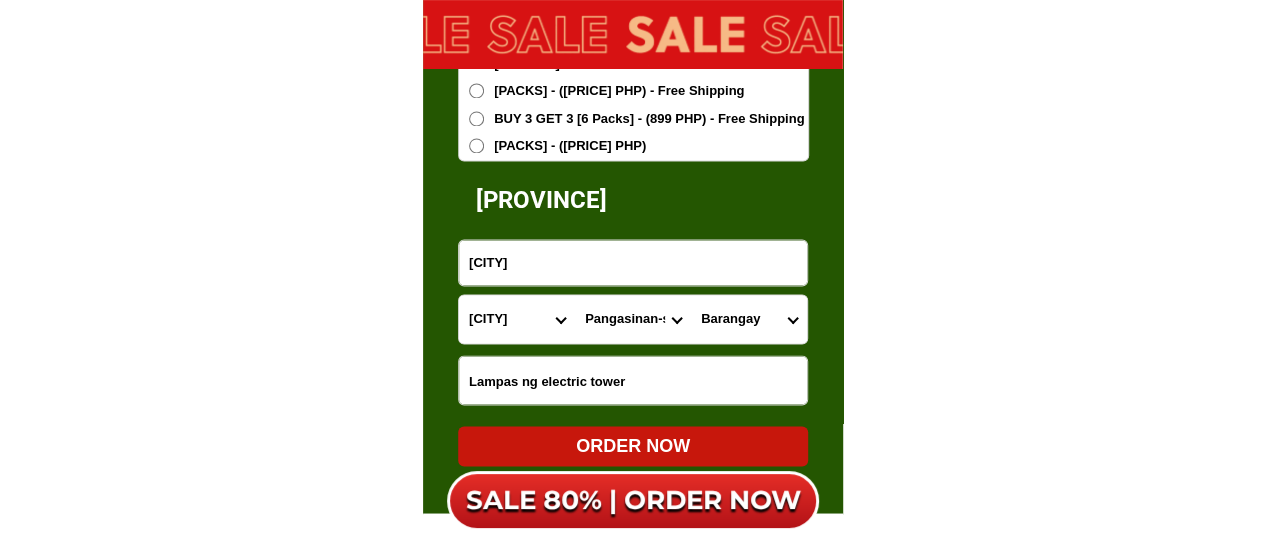 click on "[CITY]" at bounding box center [749, 319] 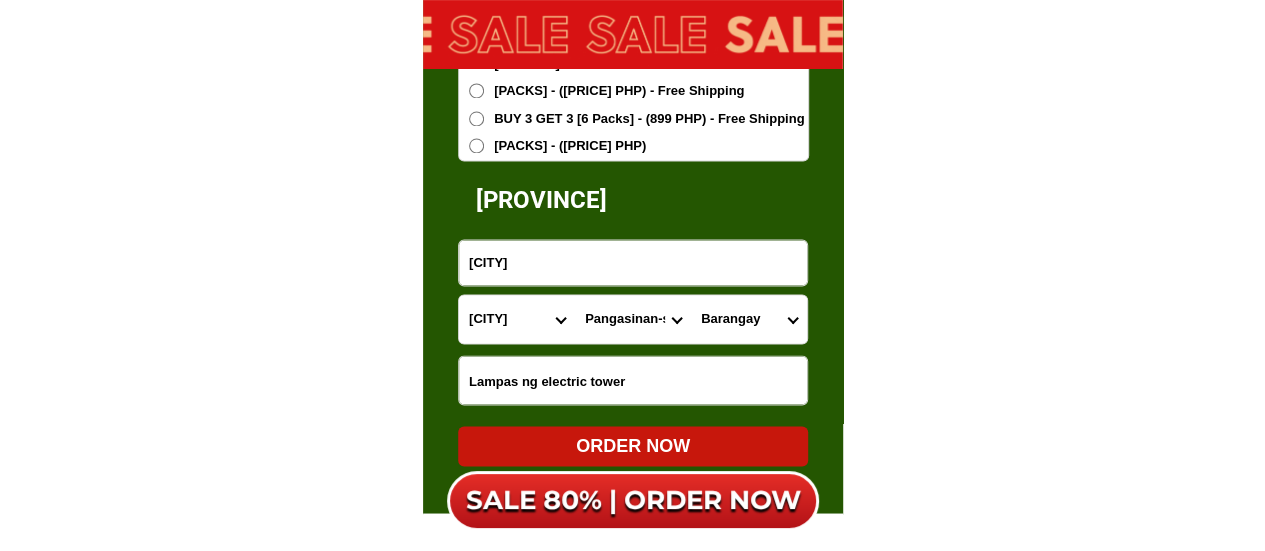 select on "[PHONE]" 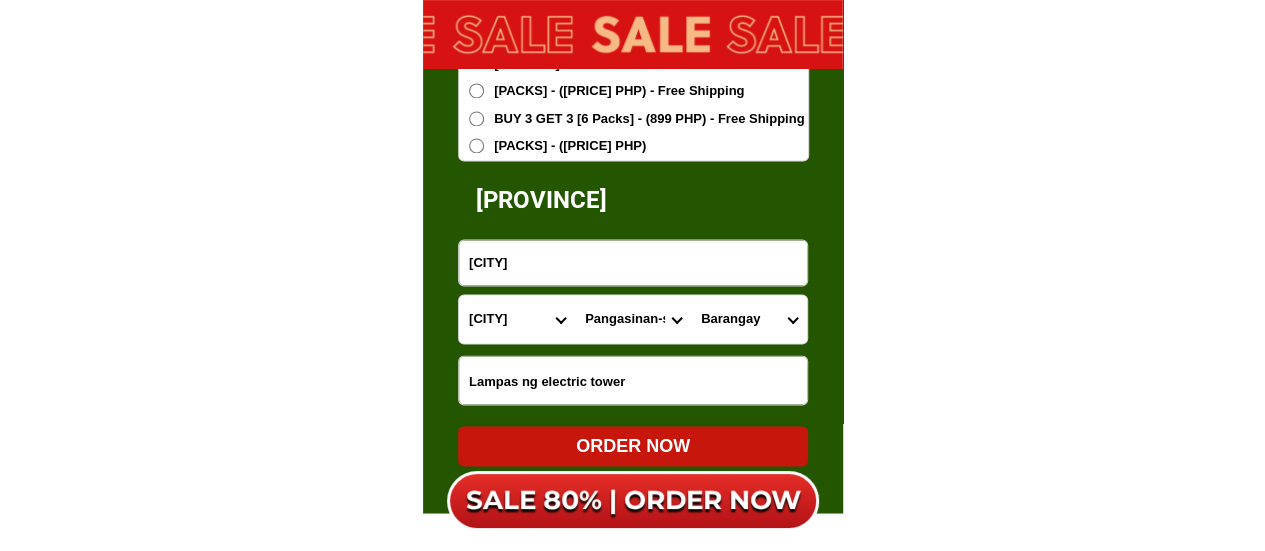 click on "City Agno Aguilar Alaminos-city Asingan Balungao Bani Basista Bautista Bayambang Binalonan Binmaley Bolinao Bugallon Calasiao Dagupan-city Dasol Labrador Laoac Lingayen Malasiqui Manaoag Mangaldan Mangatarem Mapandan Natividad Pangasinan-alcala Pangasinan-anda Pangasinan-burgos Pangasinan-infanta Pangasinan-mabini Pangasinan-san-carlos-city Pangasinan-san-jacinto Pangasinan-san-manuel Pangasinan-san-nicolas Pangasinan-san-quintin Pangasinan-santa-barbara Pangasinan-santa-maria Pangasinan-santo-tomas Pangasinan-sison Pozorrubio Rosales San-fabian Sual Tayug Umingan Urbiztondo Urdaneta-city Villasis" at bounding box center (633, 319) 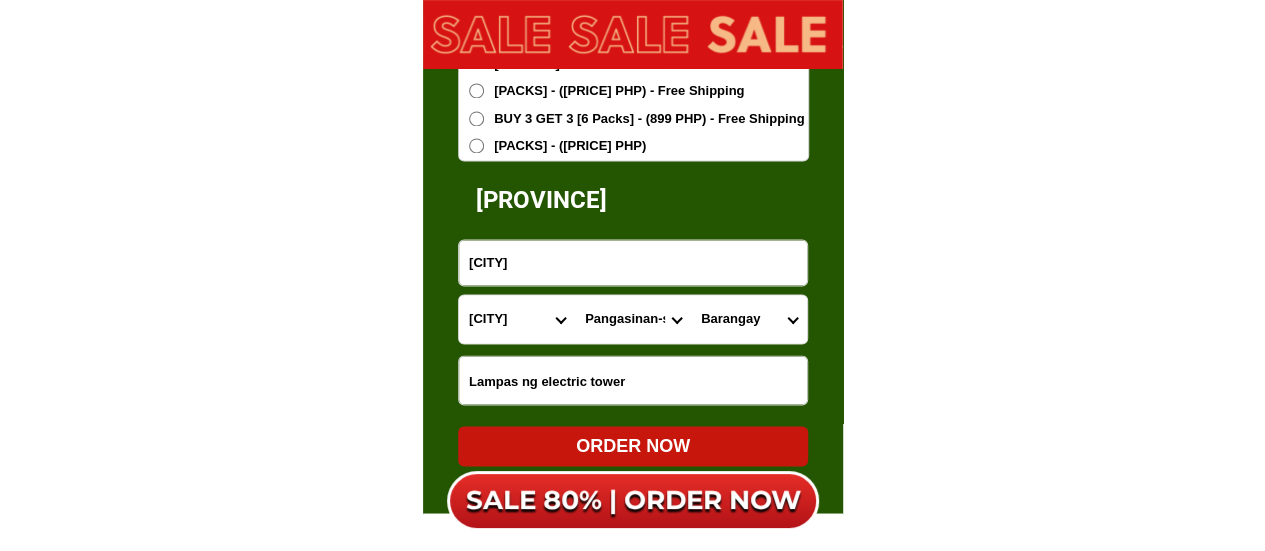 select on "63_2474461" 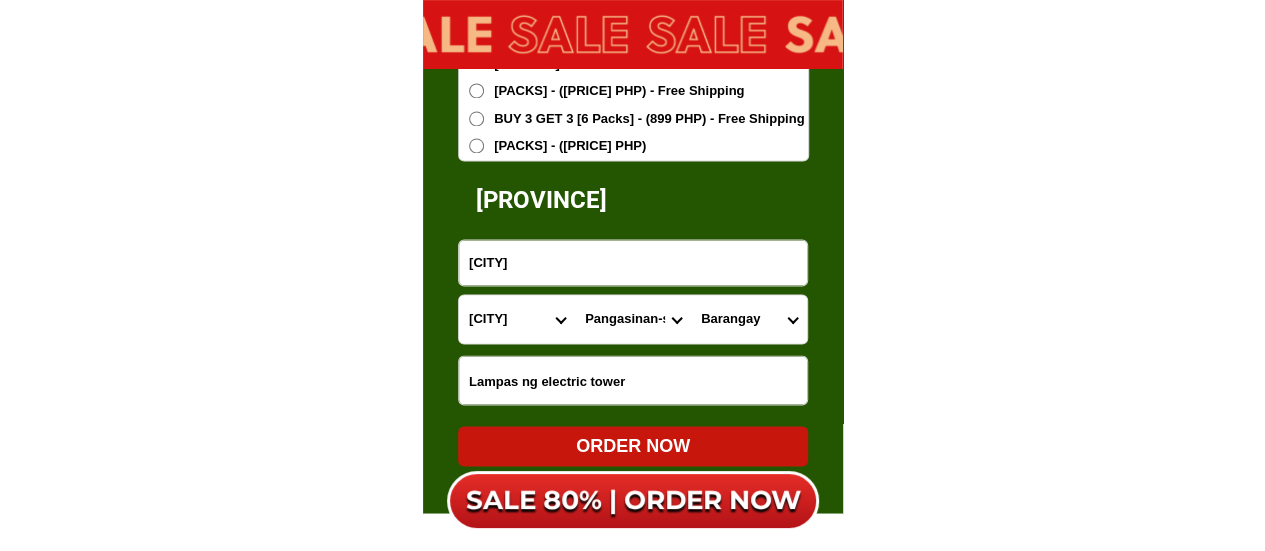 click on "City Agno Aguilar Alaminos-city Asingan Balungao Bani Basista Bautista Bayambang Binalonan Binmaley Bolinao Bugallon Calasiao Dagupan-city Dasol Labrador Laoac Lingayen Malasiqui Manaoag Mangaldan Mangatarem Mapandan Natividad Pangasinan-alcala Pangasinan-anda Pangasinan-burgos Pangasinan-infanta Pangasinan-mabini Pangasinan-san-carlos-city Pangasinan-san-jacinto Pangasinan-san-manuel Pangasinan-san-nicolas Pangasinan-san-quintin Pangasinan-santa-barbara Pangasinan-santa-maria Pangasinan-santo-tomas Pangasinan-sison Pozorrubio Rosales San-fabian Sual Tayug Umingan Urbiztondo Urdaneta-city Villasis" at bounding box center [633, 319] 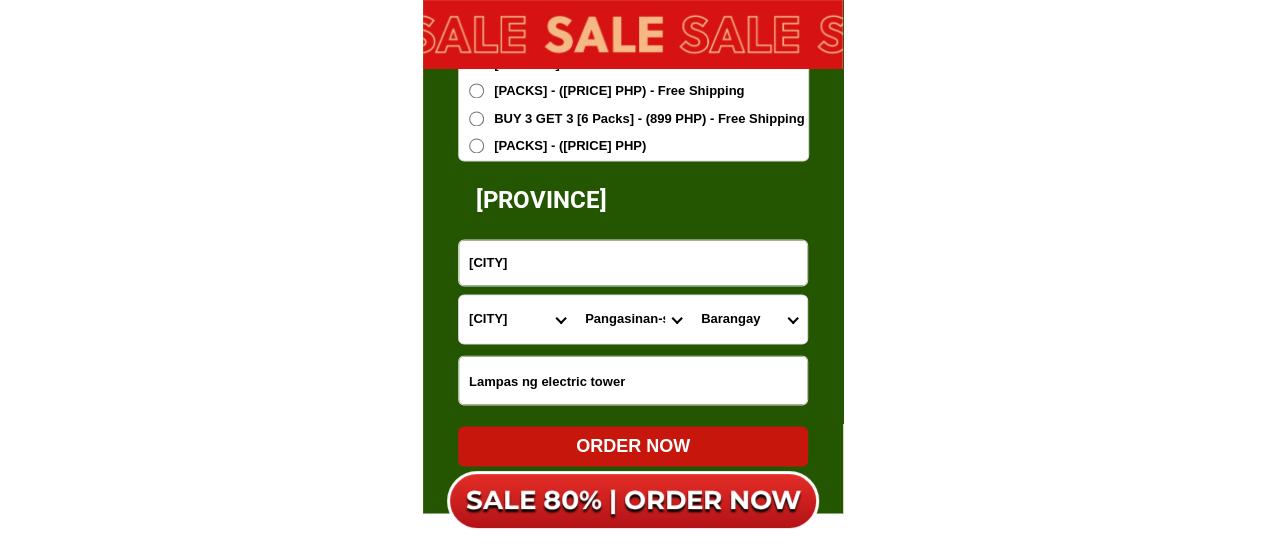 click on "[CITY]" at bounding box center [749, 319] 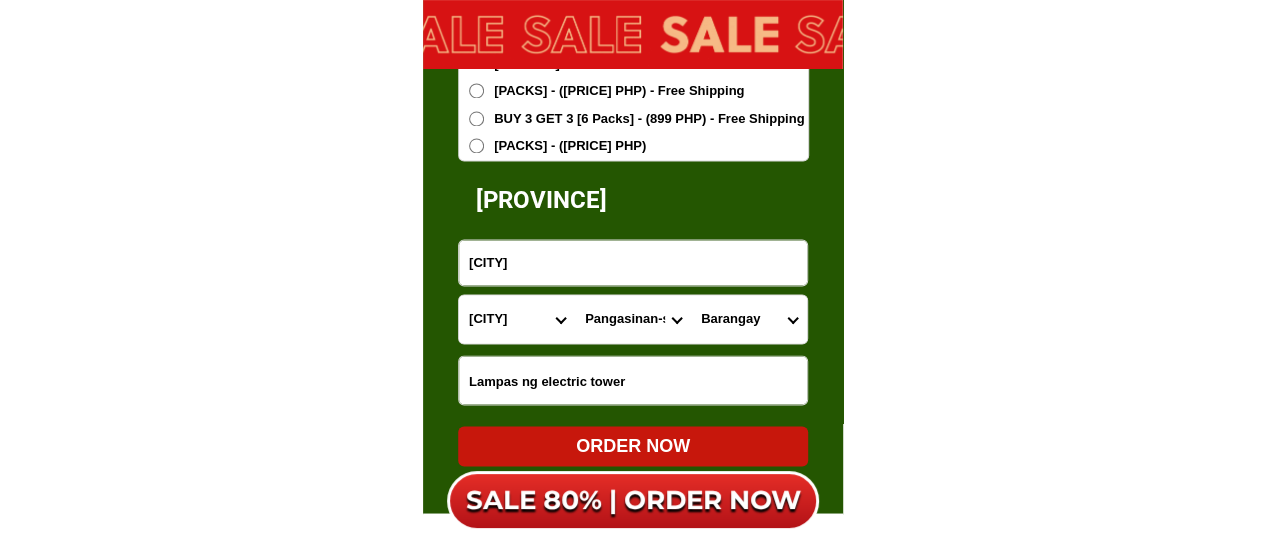 select on "[PHONE]" 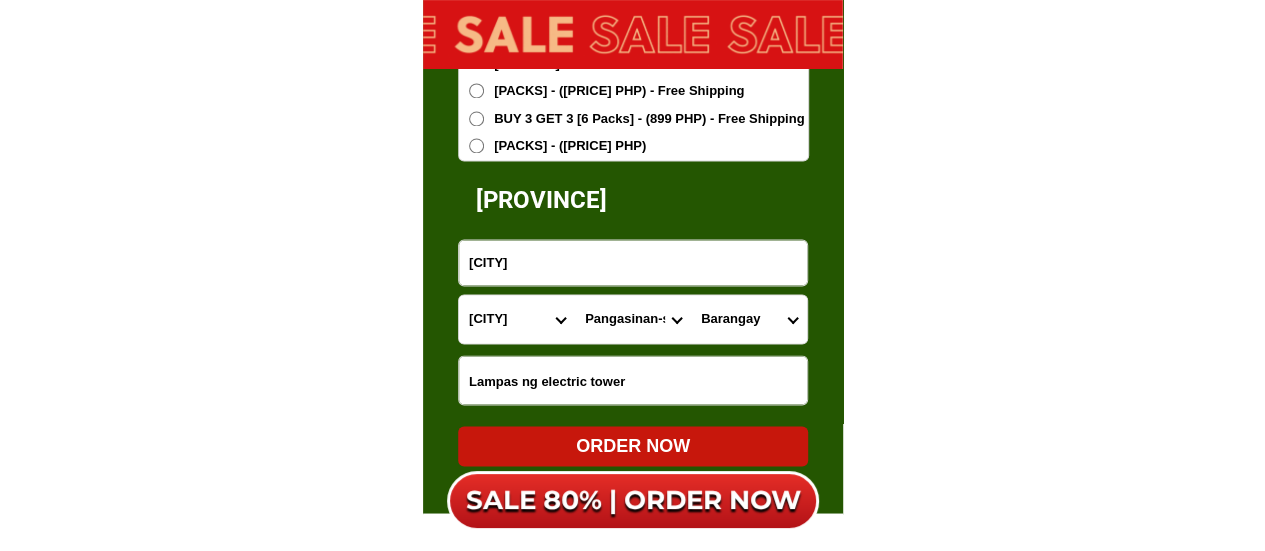 click on "City Agno Aguilar Alaminos-city Asingan Balungao Bani Basista Bautista Bayambang Binalonan Binmaley Bolinao Bugallon Calasiao Dagupan-city Dasol Labrador Laoac Lingayen Malasiqui Manaoag Mangaldan Mangatarem Mapandan Natividad Pangasinan-alcala Pangasinan-anda Pangasinan-burgos Pangasinan-infanta Pangasinan-mabini Pangasinan-san-carlos-city Pangasinan-san-jacinto Pangasinan-san-manuel Pangasinan-san-nicolas Pangasinan-san-quintin Pangasinan-santa-barbara Pangasinan-santa-maria Pangasinan-santo-tomas Pangasinan-sison Pozorrubio Rosales San-fabian Sual Tayug Umingan Urbiztondo Urdaneta-city Villasis" at bounding box center (633, 319) 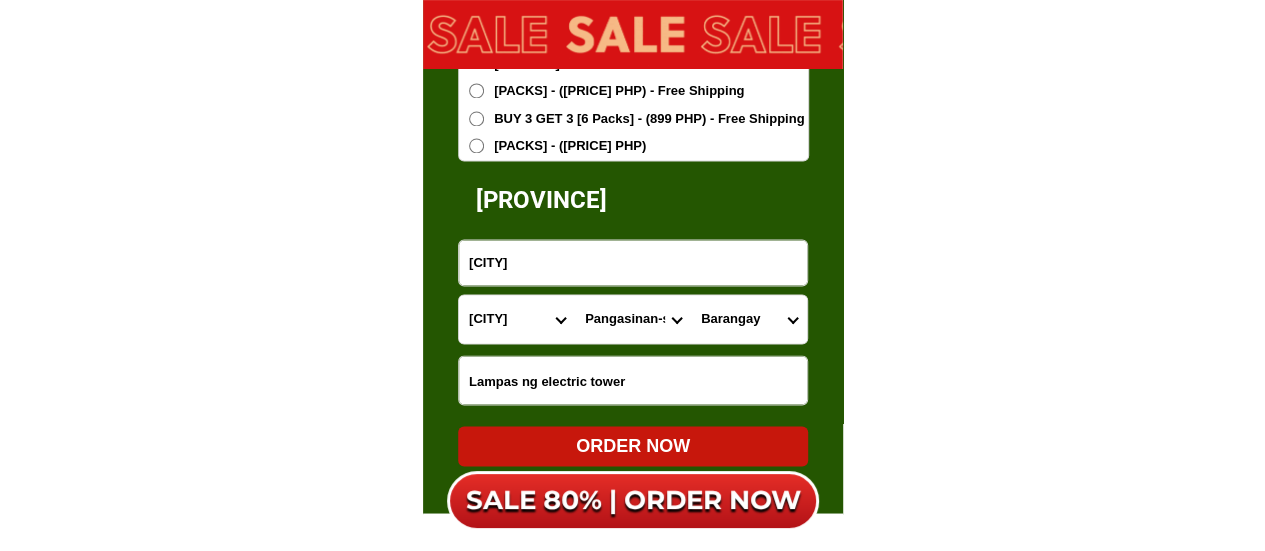 select on "[PHONE]" 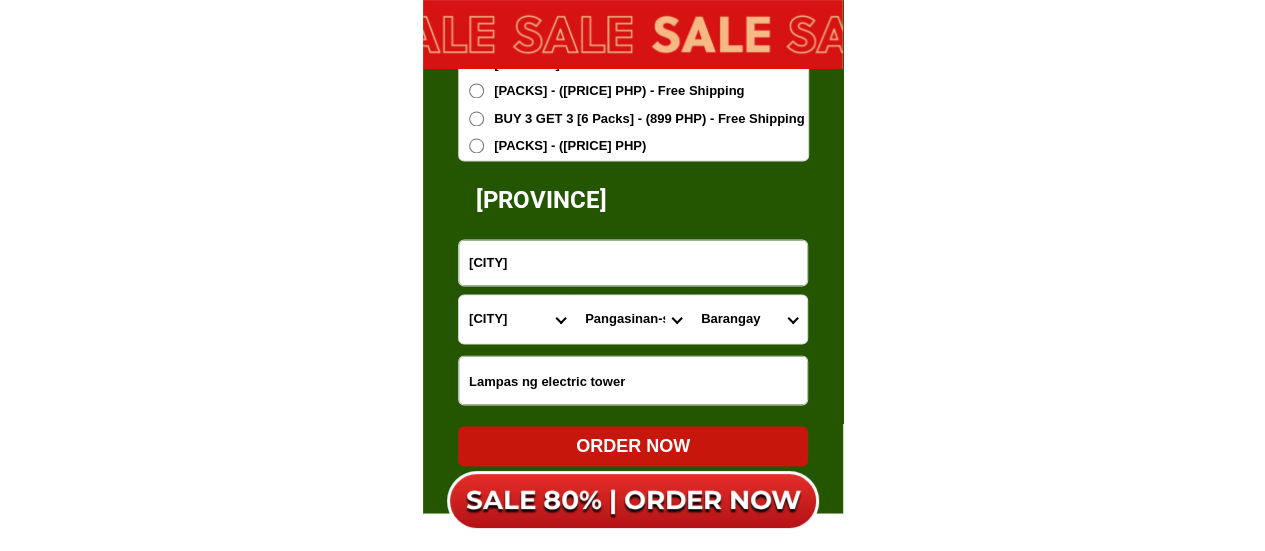 click on "City Agno Aguilar Alaminos-city Asingan Balungao Bani Basista Bautista Bayambang Binalonan Binmaley Bolinao Bugallon Calasiao Dagupan-city Dasol Labrador Laoac Lingayen Malasiqui Manaoag Mangaldan Mangatarem Mapandan Natividad Pangasinan-alcala Pangasinan-anda Pangasinan-burgos Pangasinan-infanta Pangasinan-mabini Pangasinan-san-carlos-city Pangasinan-san-jacinto Pangasinan-san-manuel Pangasinan-san-nicolas Pangasinan-san-quintin Pangasinan-santa-barbara Pangasinan-santa-maria Pangasinan-santo-tomas Pangasinan-sison Pozorrubio Rosales San-fabian Sual Tayug Umingan Urbiztondo Urdaneta-city Villasis" at bounding box center (633, 319) 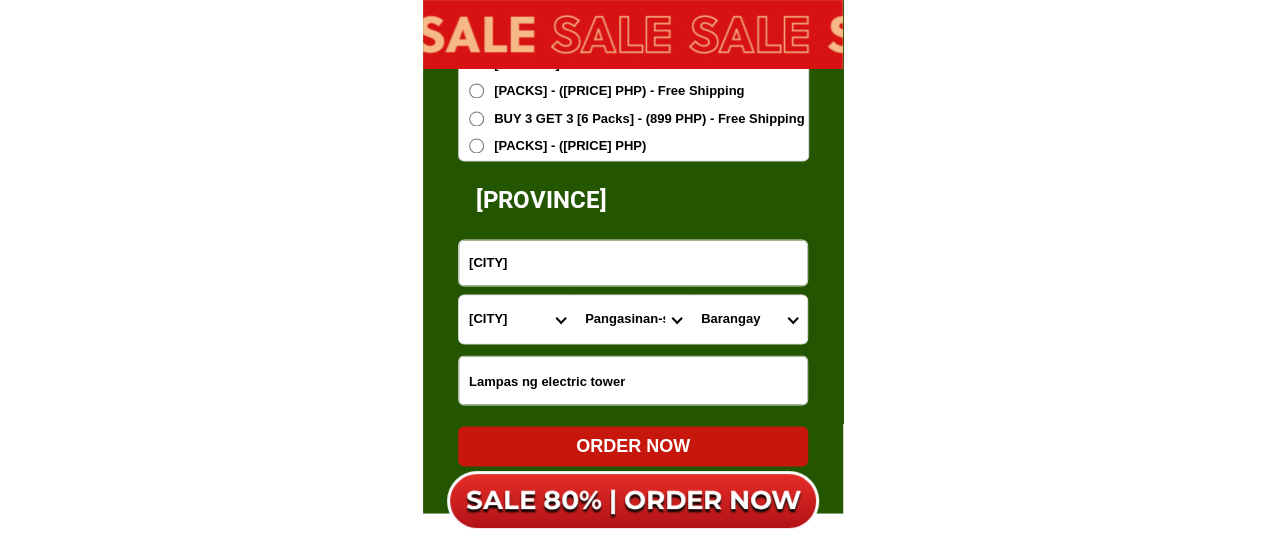 click on "[CITY]" at bounding box center [749, 319] 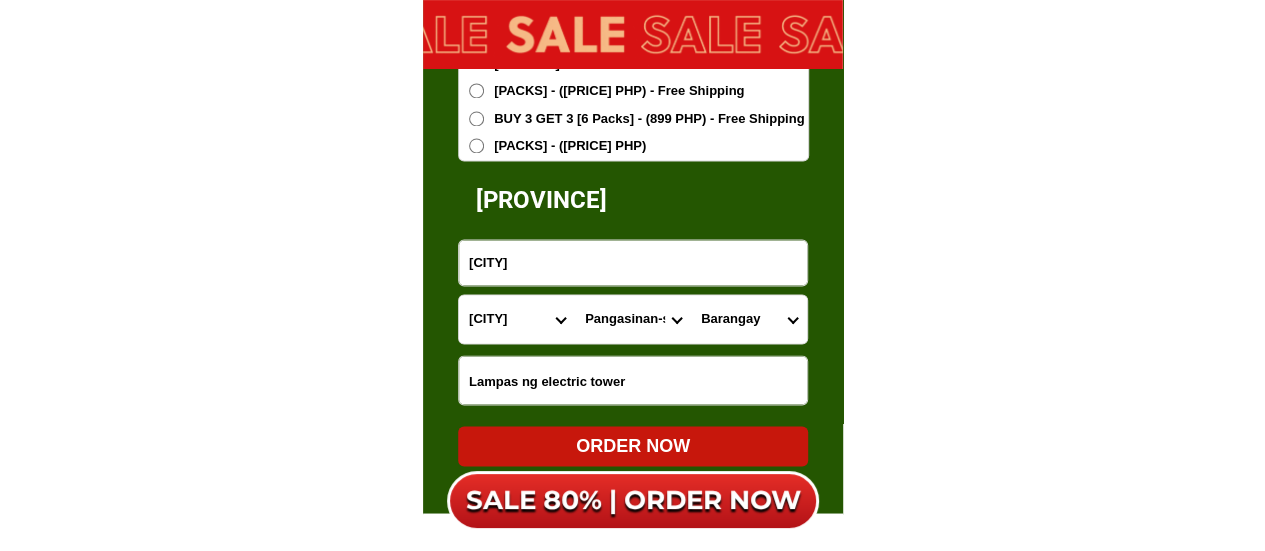 select on "[PHONE]" 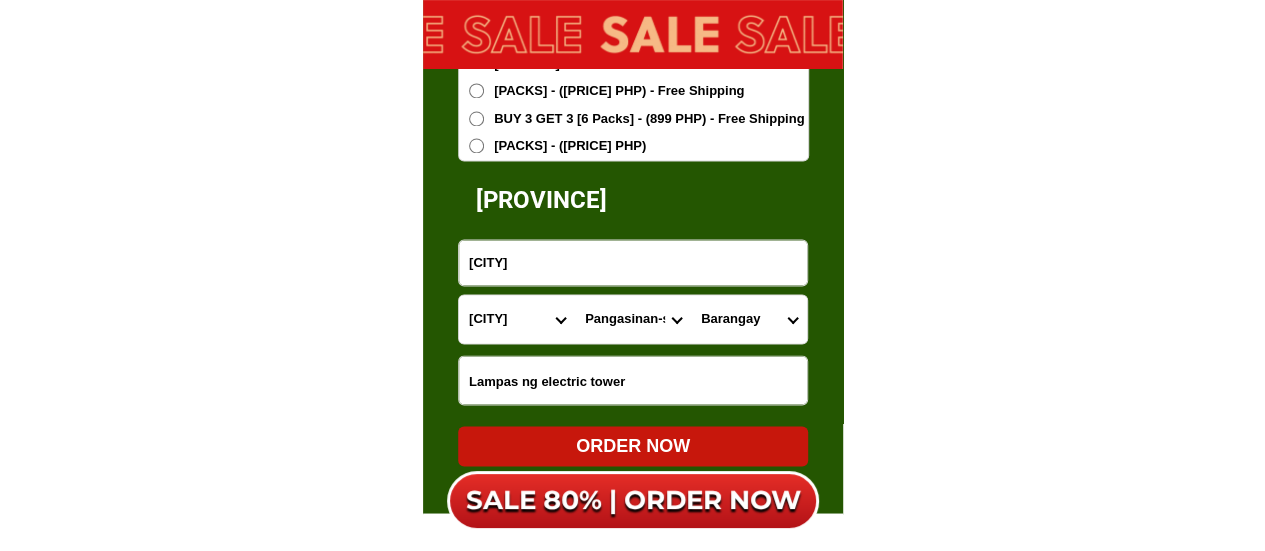click on "[CITY]" at bounding box center [749, 319] 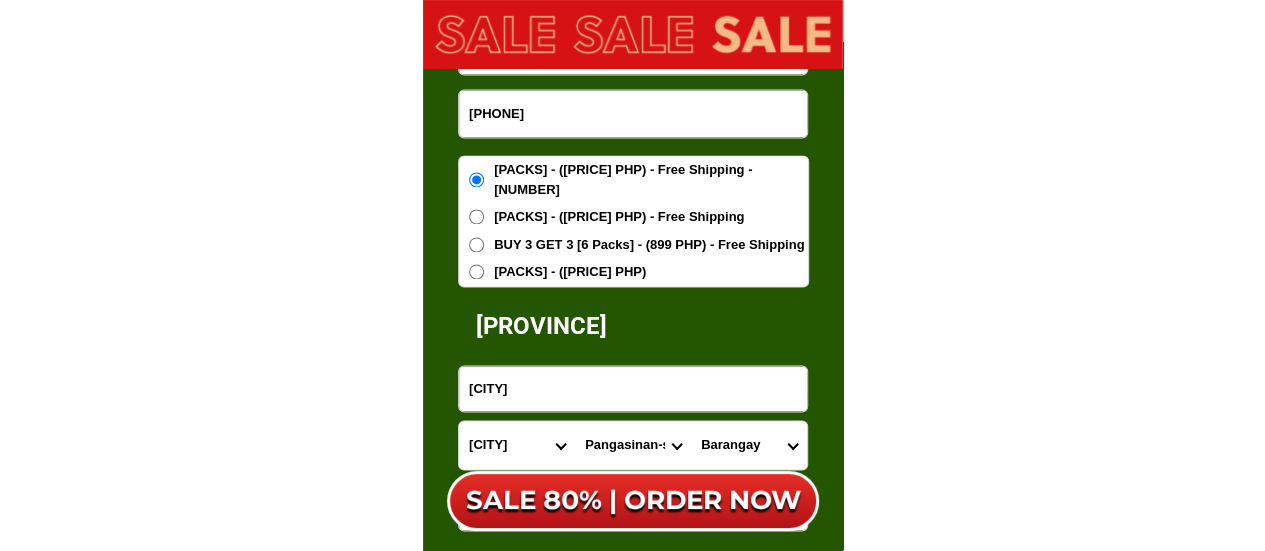 scroll, scrollTop: 13014, scrollLeft: 0, axis: vertical 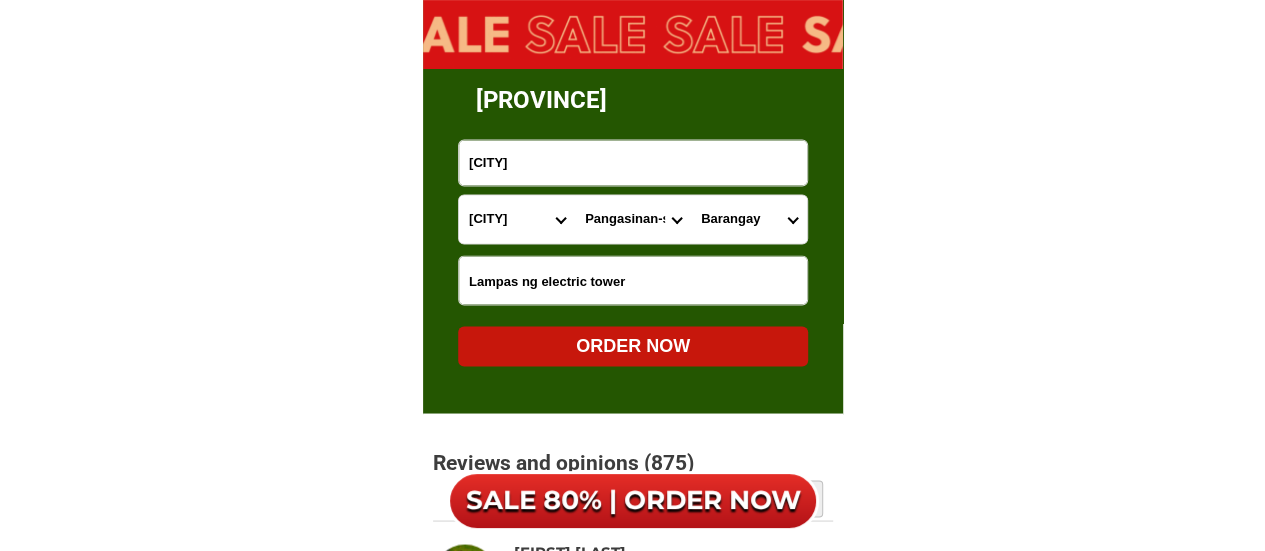 click on "ORDER NOW" at bounding box center (633, 345) 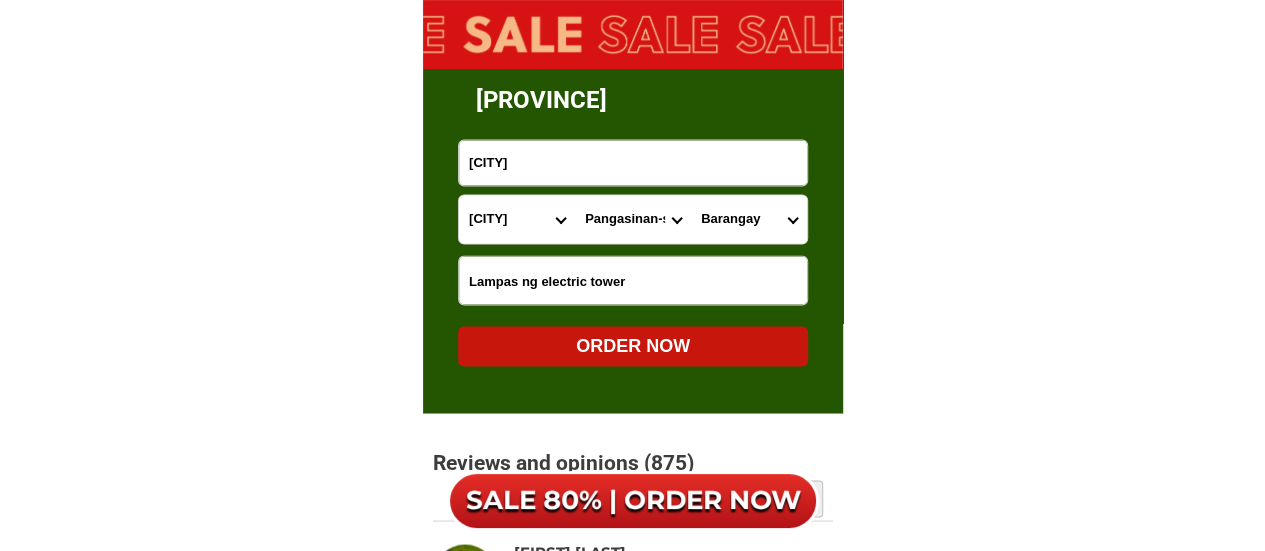 type on "[CITY]" 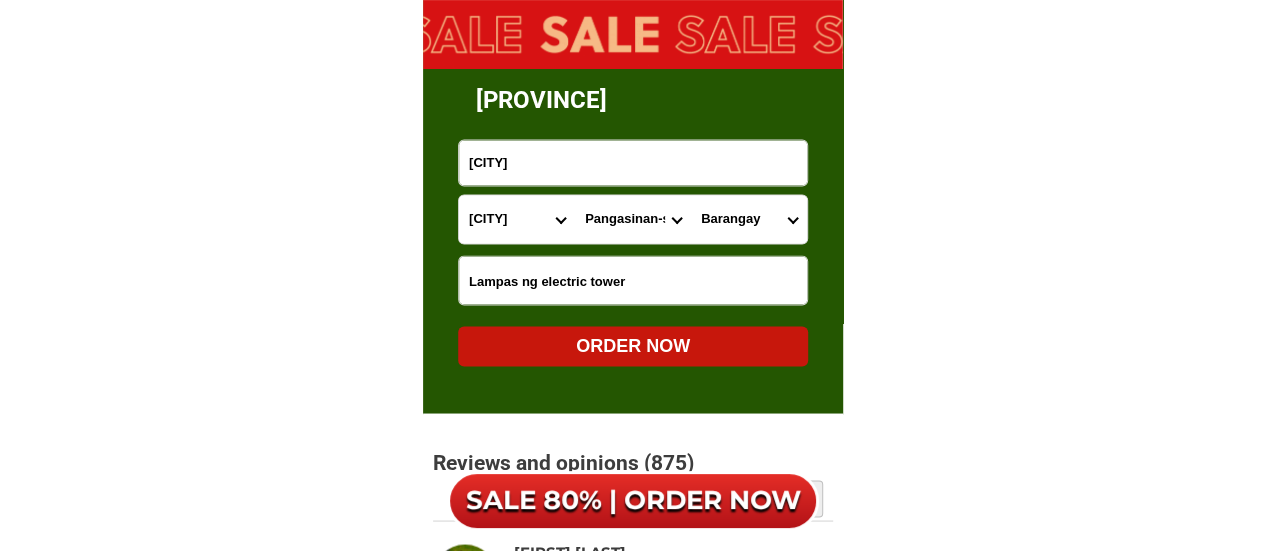 radio on "true" 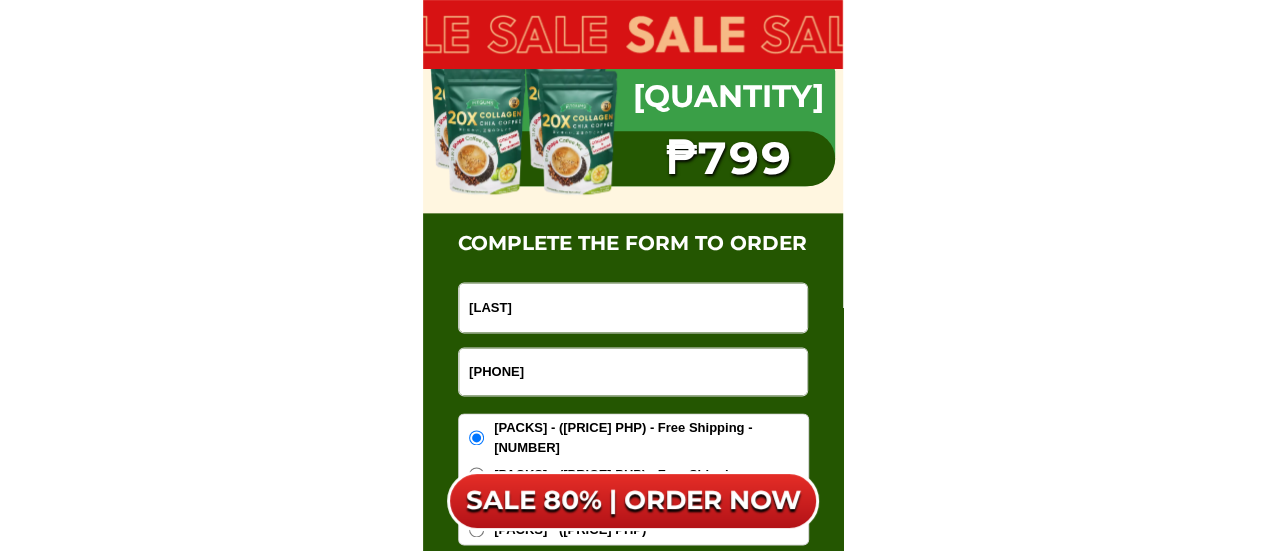 scroll, scrollTop: 12514, scrollLeft: 0, axis: vertical 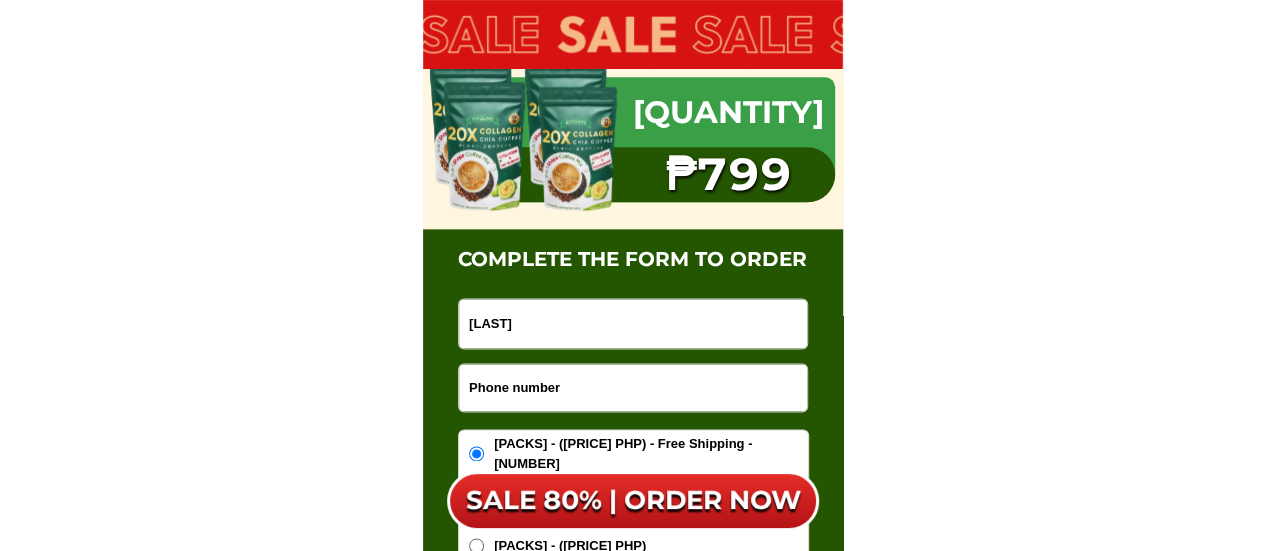 click at bounding box center [633, 387] 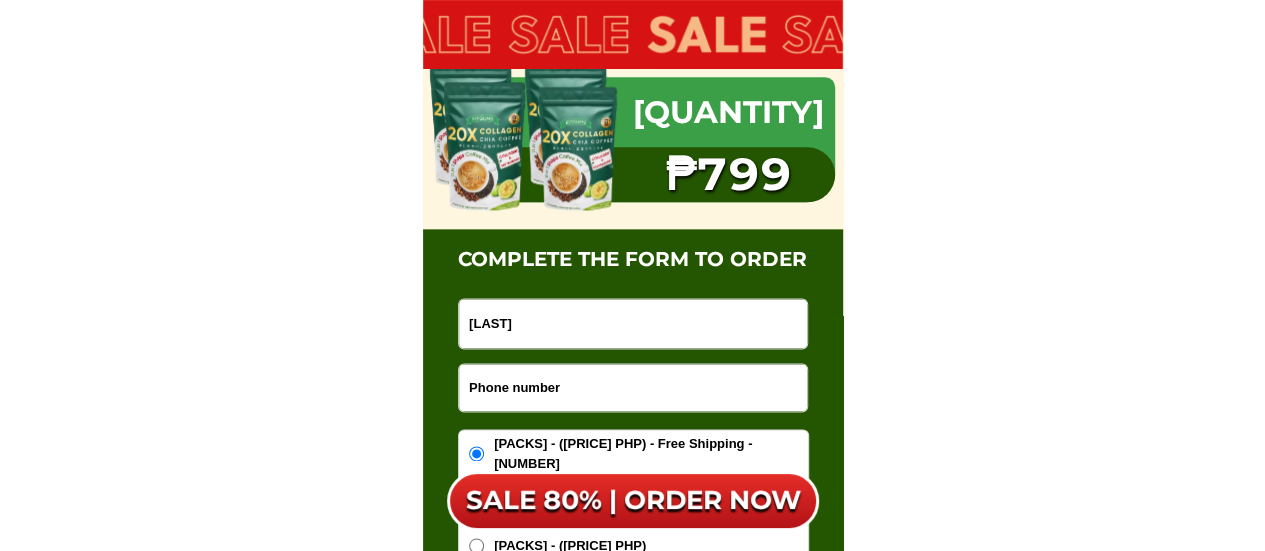 paste on "[PHONE]" 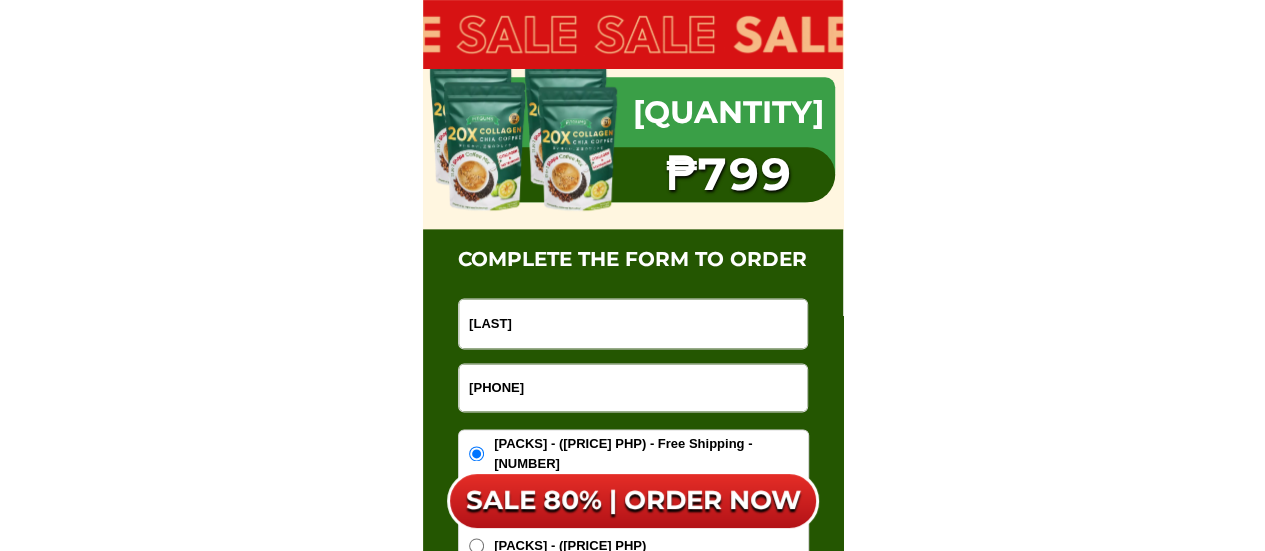 type on "[PHONE]" 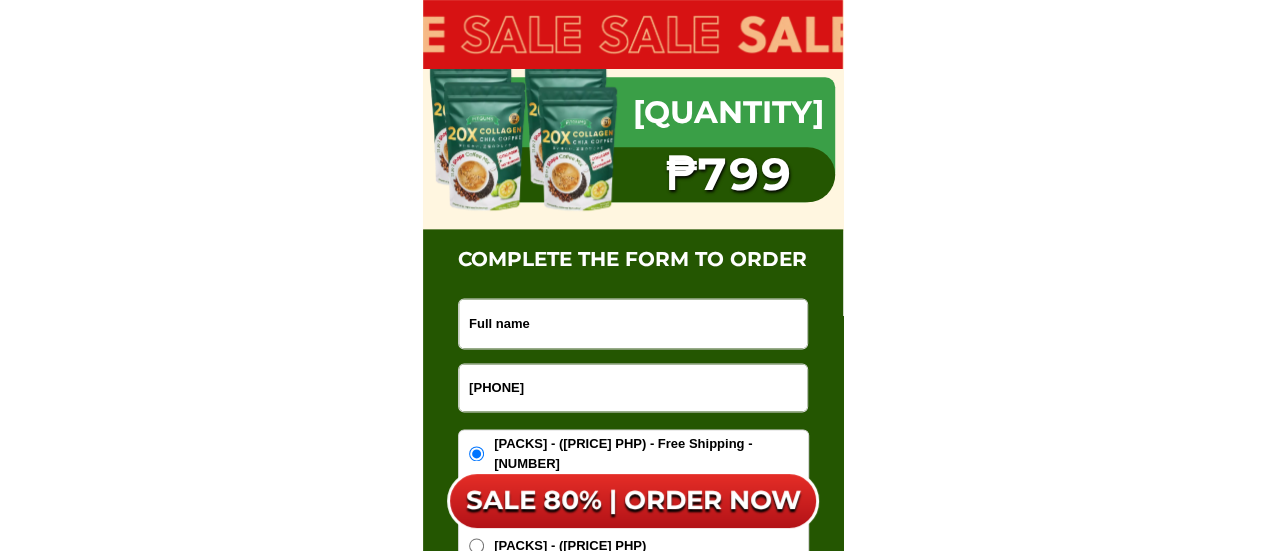 click at bounding box center (633, 323) 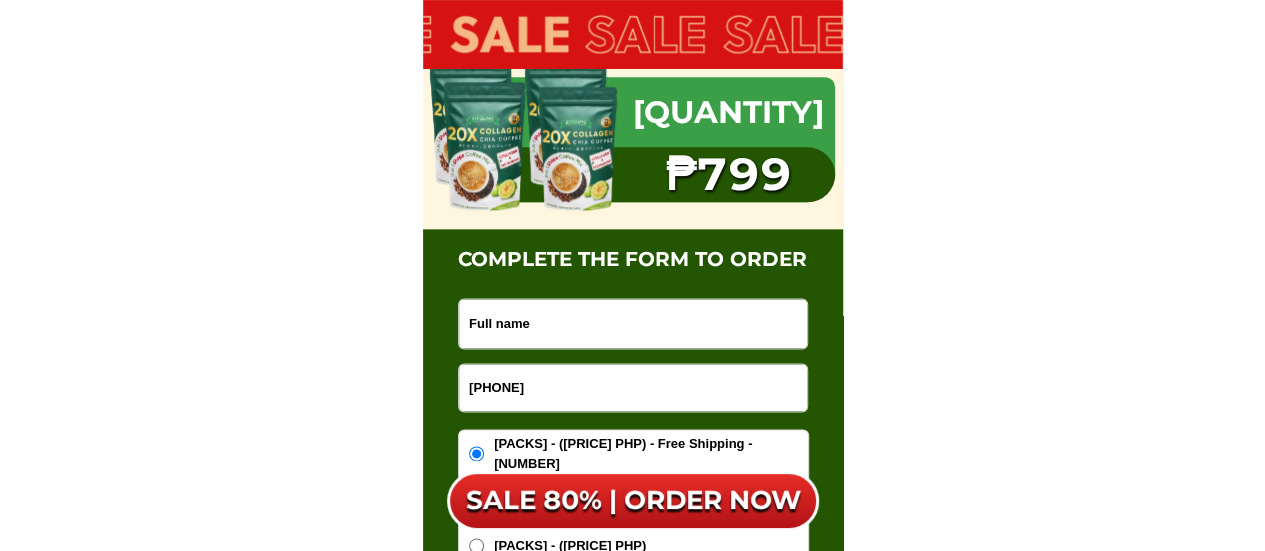 paste on "[FIRST] [LAST]" 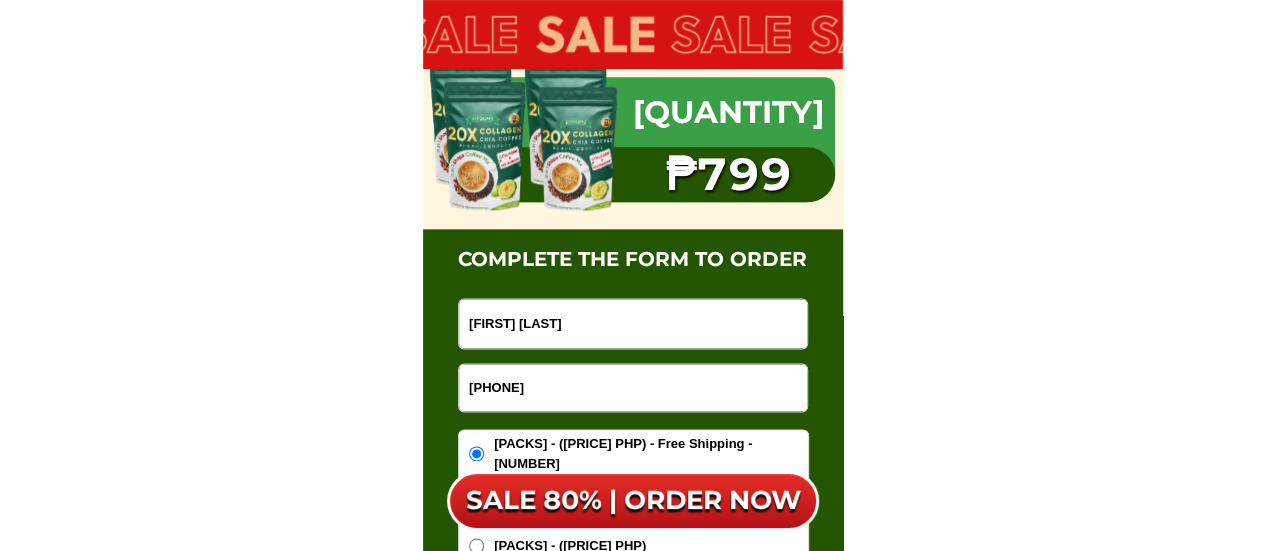 type on "[FIRST] [LAST]" 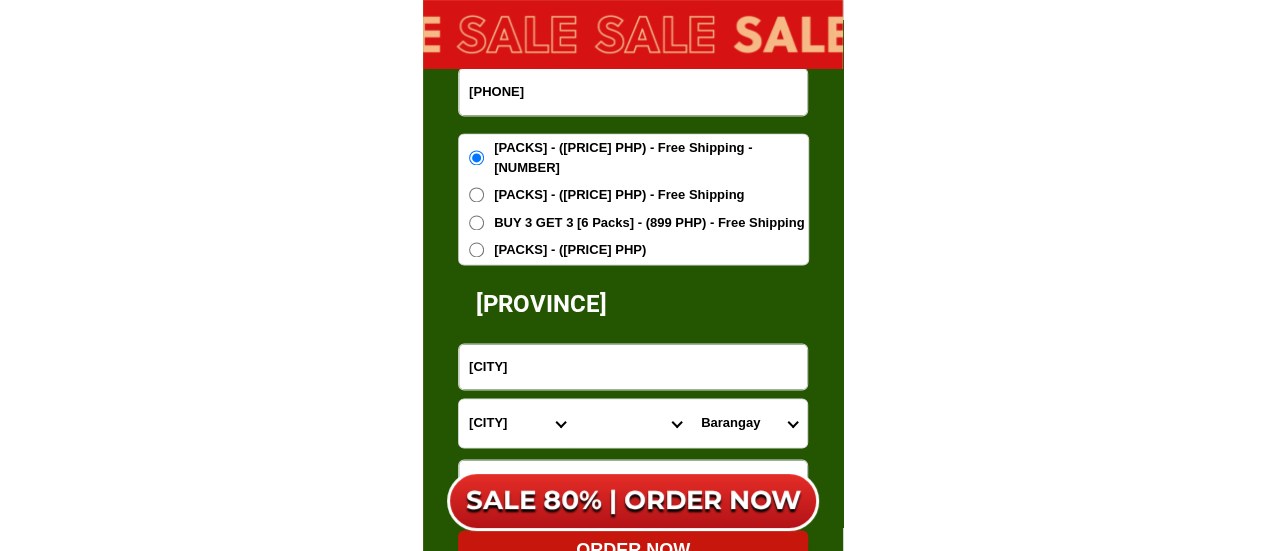 scroll, scrollTop: 12814, scrollLeft: 0, axis: vertical 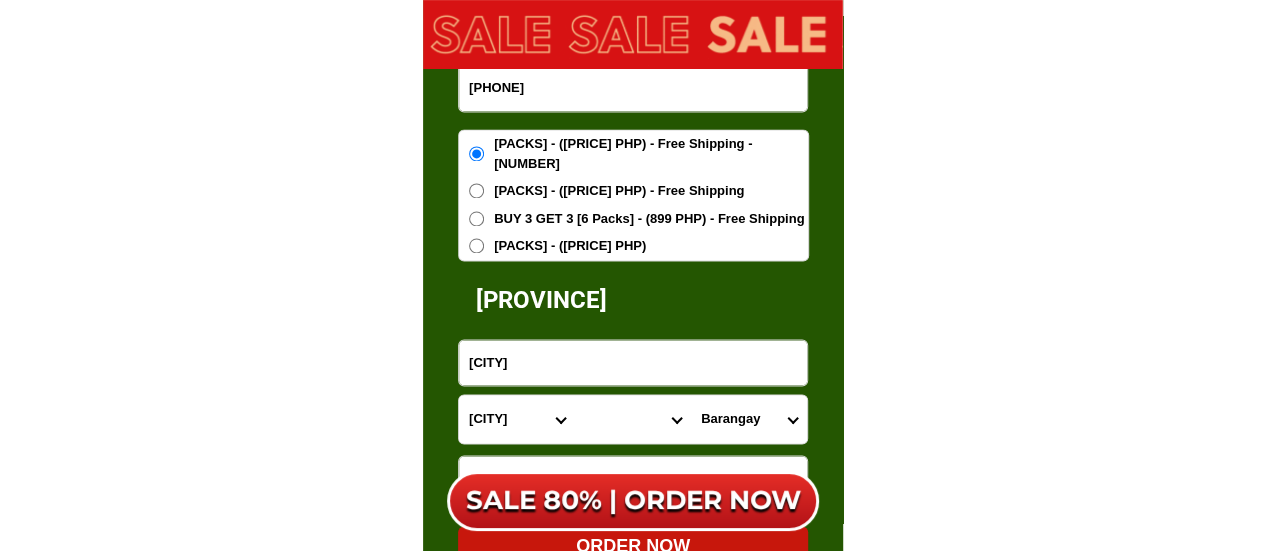 click on "[PACKS] - ([PRICE] PHP)" at bounding box center [476, 245] 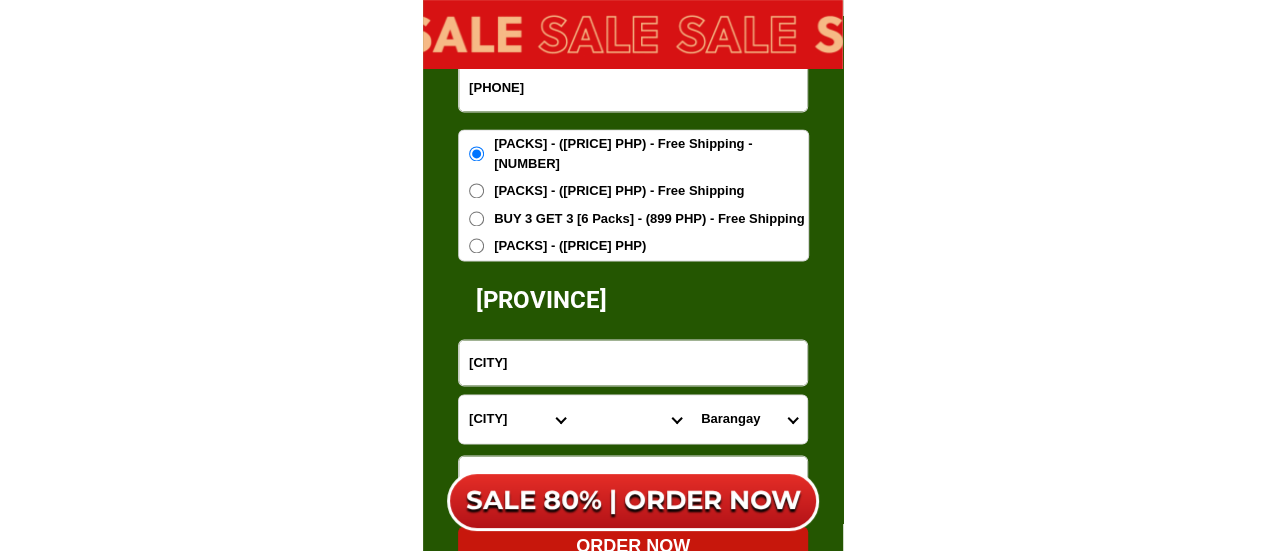 radio on "true" 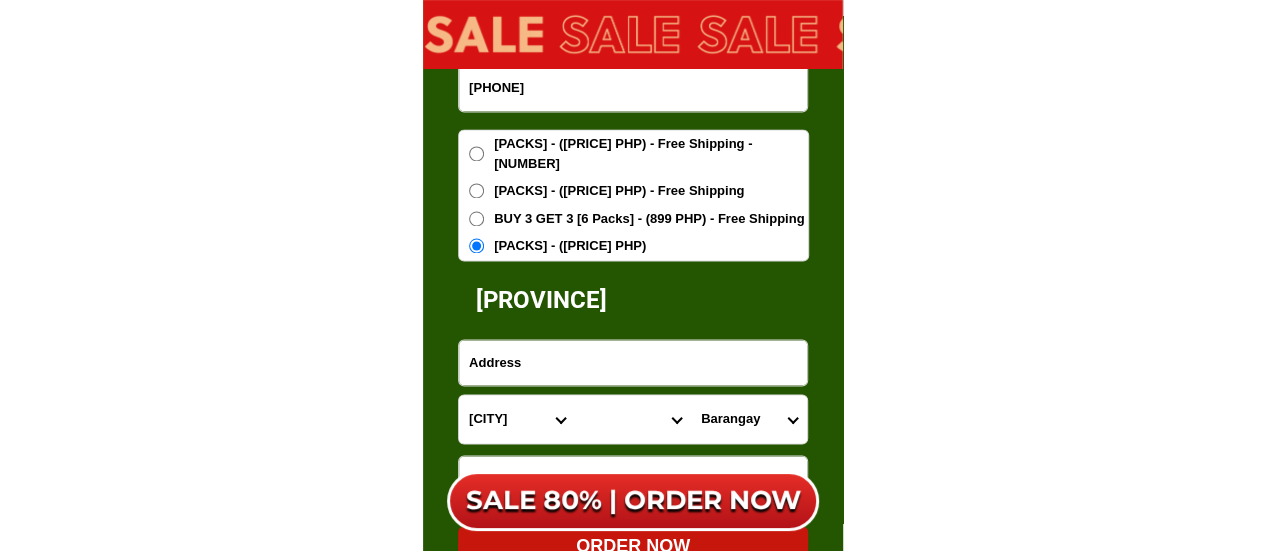 click at bounding box center [633, 362] 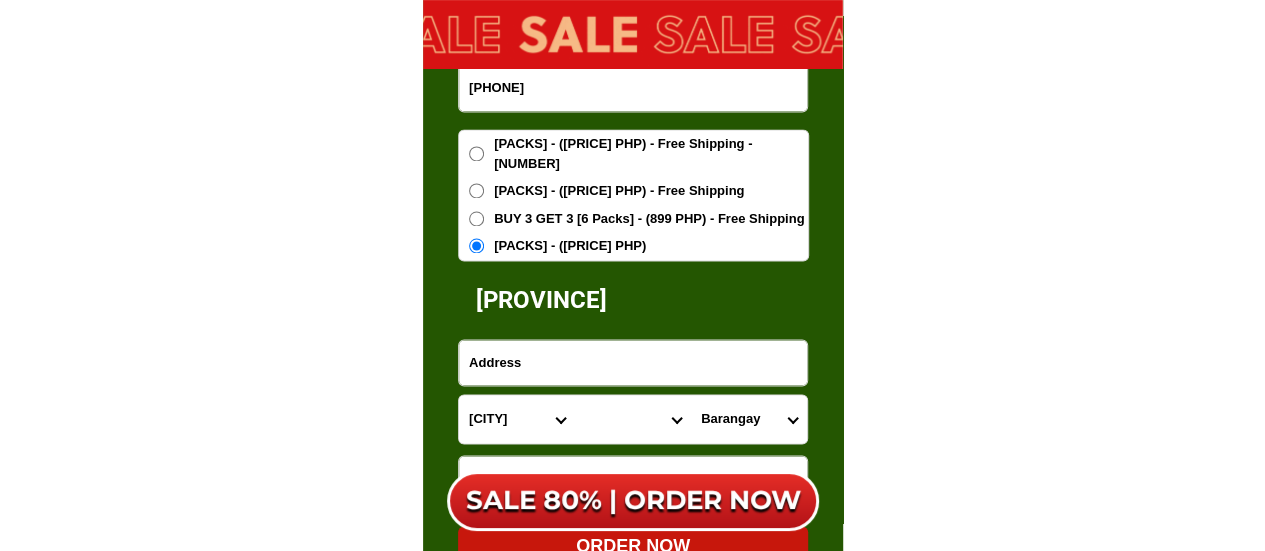 paste on "purok santan" 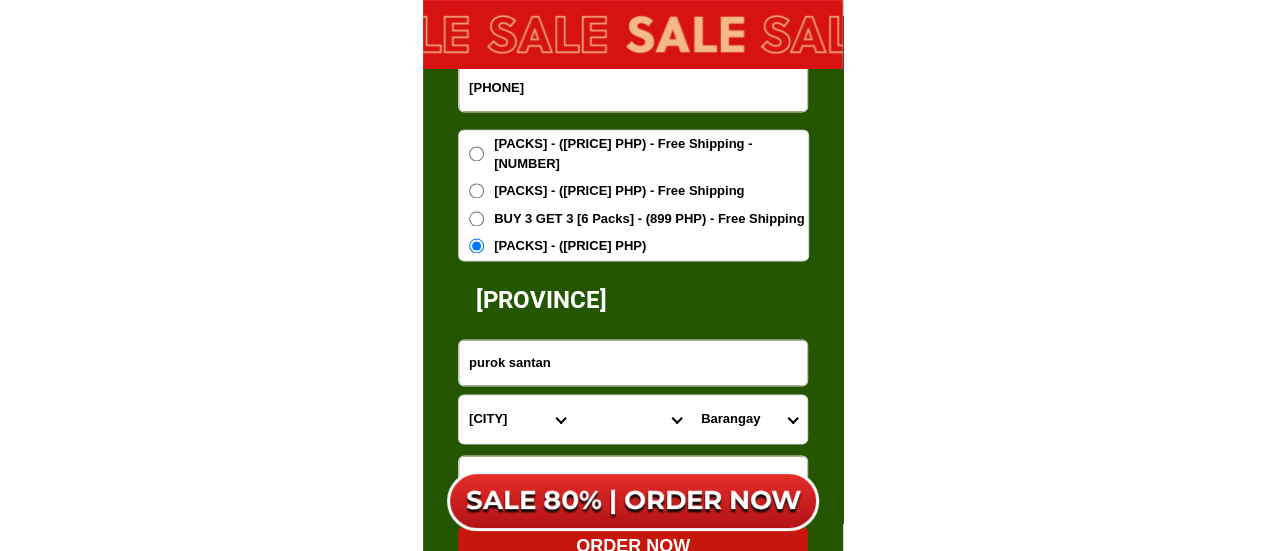 type on "purok santan" 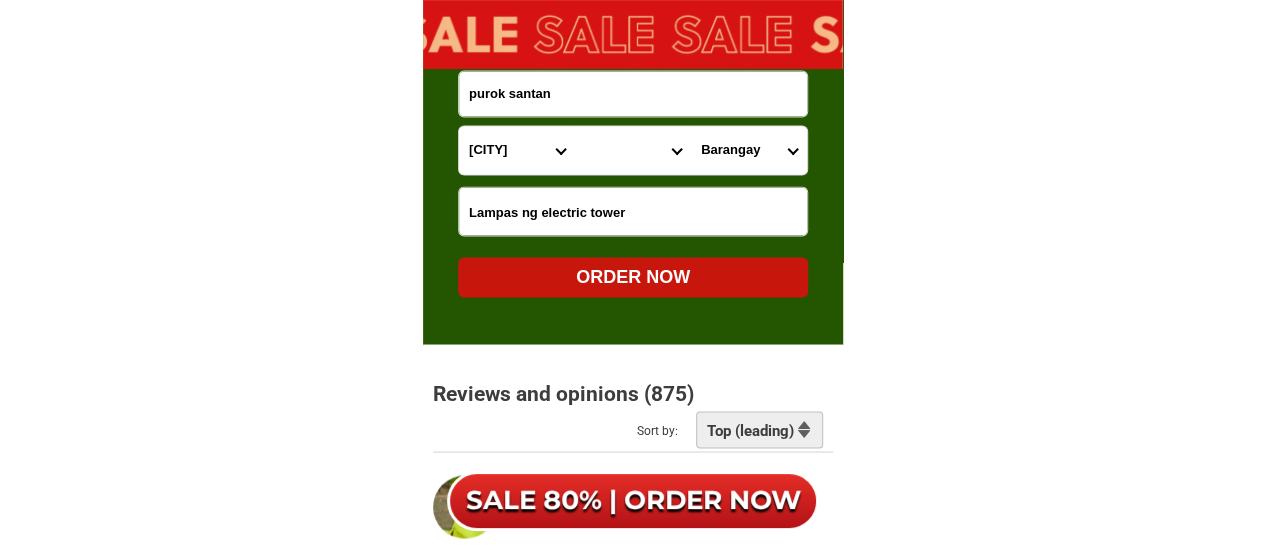 scroll, scrollTop: 13114, scrollLeft: 0, axis: vertical 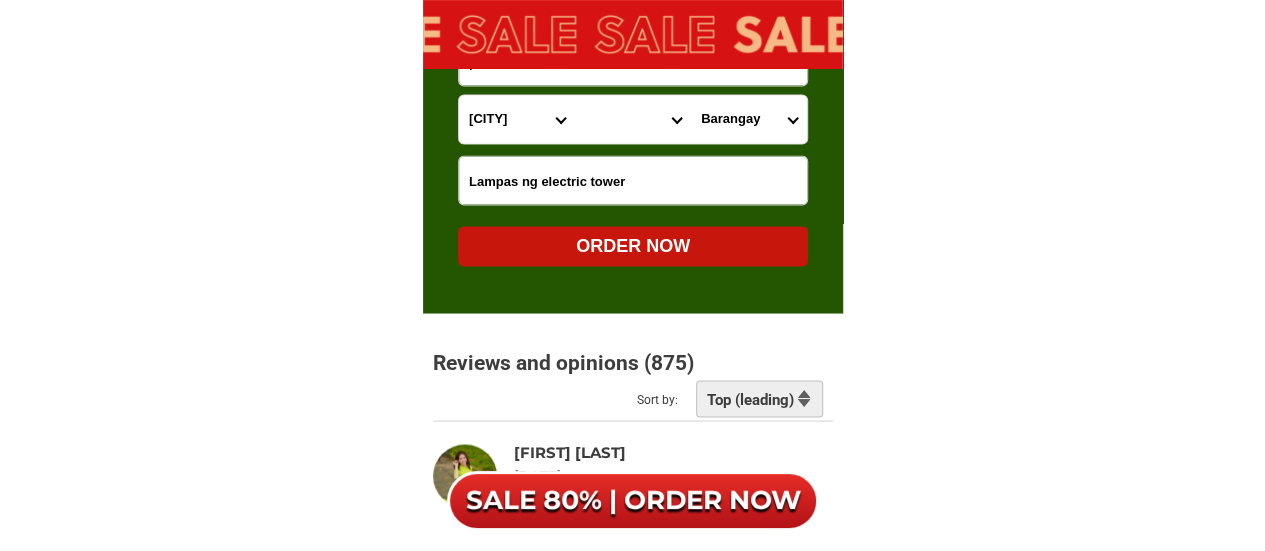 click on "Province Abra Agusan-del-norte Agusan-del-sur Aklan Albay Antique Apayao Aurora Basilan Bataan Batanes Batangas Benguet Biliran Bohol Bukidnon Bulacan Cagayan Camarines-norte Camarines-sur Camiguin Capiz Catanduanes Cavite Cebu Cotabato Davao-de-oro Davao-del-norte Davao-del-sur Davao-occidental Davao-oriental Dinagat-islands Eastern-samar Guimaras Ifugao Ilocos-norte Ilocos-sur Iloilo Isabela Kalinga La-union Laguna Lanao-del-norte Lanao-del-sur Leyte Maguindanao Marinduque Masbate Metro-manila Misamis-occidental Misamis-oriental Mountain-province Negros-occidental Negros-oriental Northern-samar Nueva-ecija Nueva-vizcaya Occidental-mindoro Oriental-mindoro Palawan Pampanga Pangasinan Quezon Quirino Rizal Romblon Sarangani Siquijor Sorsogon South-cotabato Southern-leyte Sultan-kudarat Sulu Surigao-del-norte Surigao-del-sur Tarlac Tawi-tawi Western-samar Zambales Zamboanga-del-norte Zamboanga-del-sur Zamboanga-sibugay" at bounding box center [517, 119] 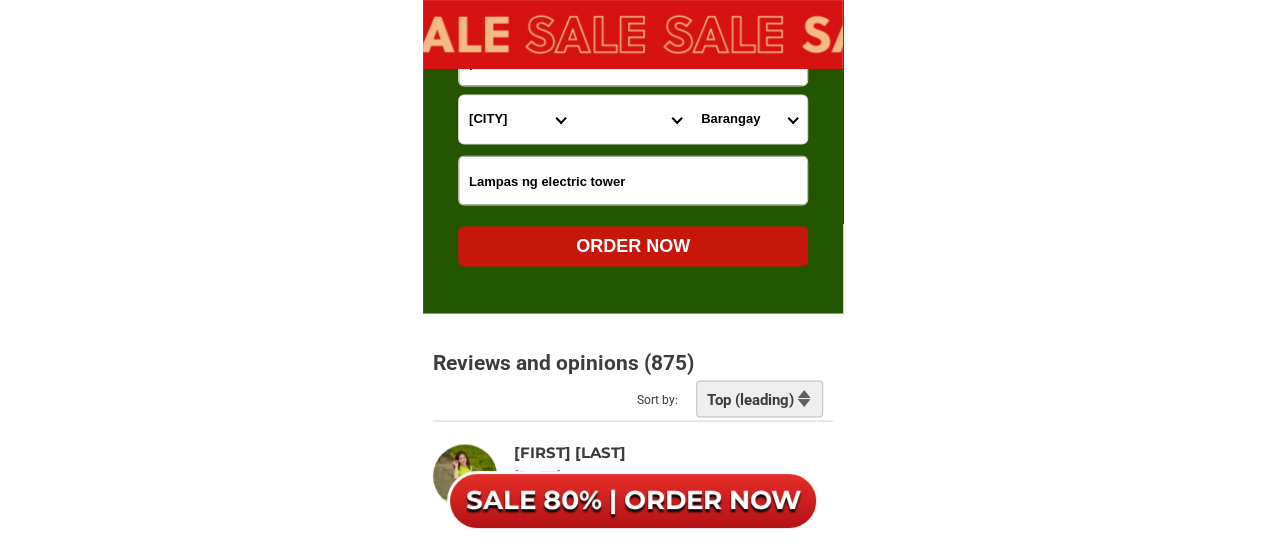 select on "63_396" 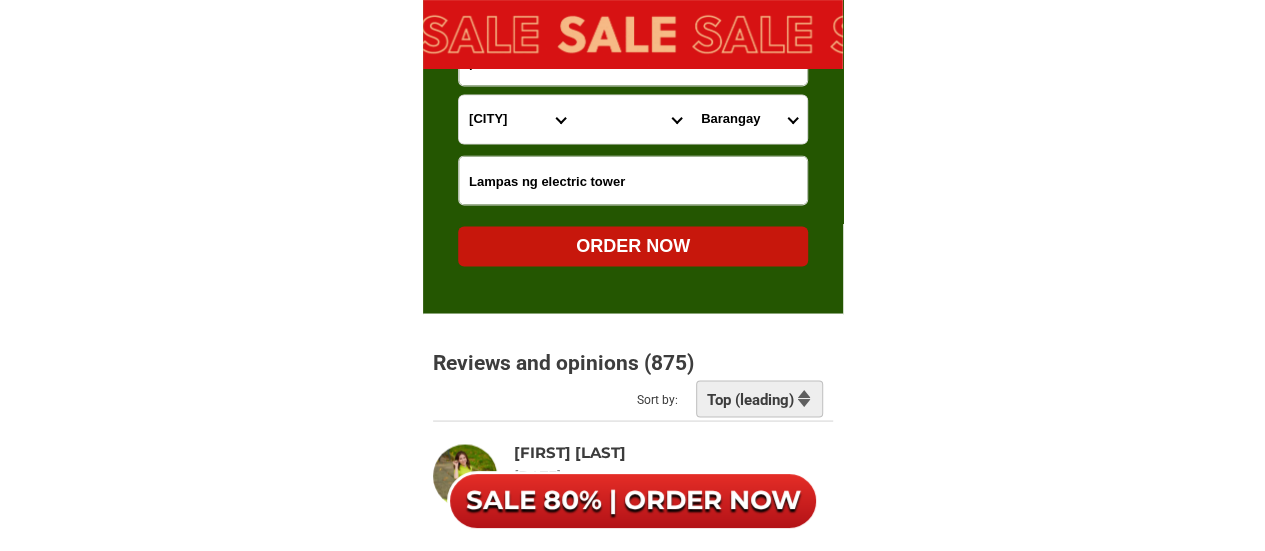 click on "Province Abra Agusan-del-norte Agusan-del-sur Aklan Albay Antique Apayao Aurora Basilan Bataan Batanes Batangas Benguet Biliran Bohol Bukidnon Bulacan Cagayan Camarines-norte Camarines-sur Camiguin Capiz Catanduanes Cavite Cebu Cotabato Davao-de-oro Davao-del-norte Davao-del-sur Davao-occidental Davao-oriental Dinagat-islands Eastern-samar Guimaras Ifugao Ilocos-norte Ilocos-sur Iloilo Isabela Kalinga La-union Laguna Lanao-del-norte Lanao-del-sur Leyte Maguindanao Marinduque Masbate Metro-manila Misamis-occidental Misamis-oriental Mountain-province Negros-occidental Negros-oriental Northern-samar Nueva-ecija Nueva-vizcaya Occidental-mindoro Oriental-mindoro Palawan Pampanga Pangasinan Quezon Quirino Rizal Romblon Sarangani Siquijor Sorsogon South-cotabato Southern-leyte Sultan-kudarat Sulu Surigao-del-norte Surigao-del-sur Tarlac Tawi-tawi Western-samar Zambales Zamboanga-del-norte Zamboanga-del-sur Zamboanga-sibugay" at bounding box center (517, 119) 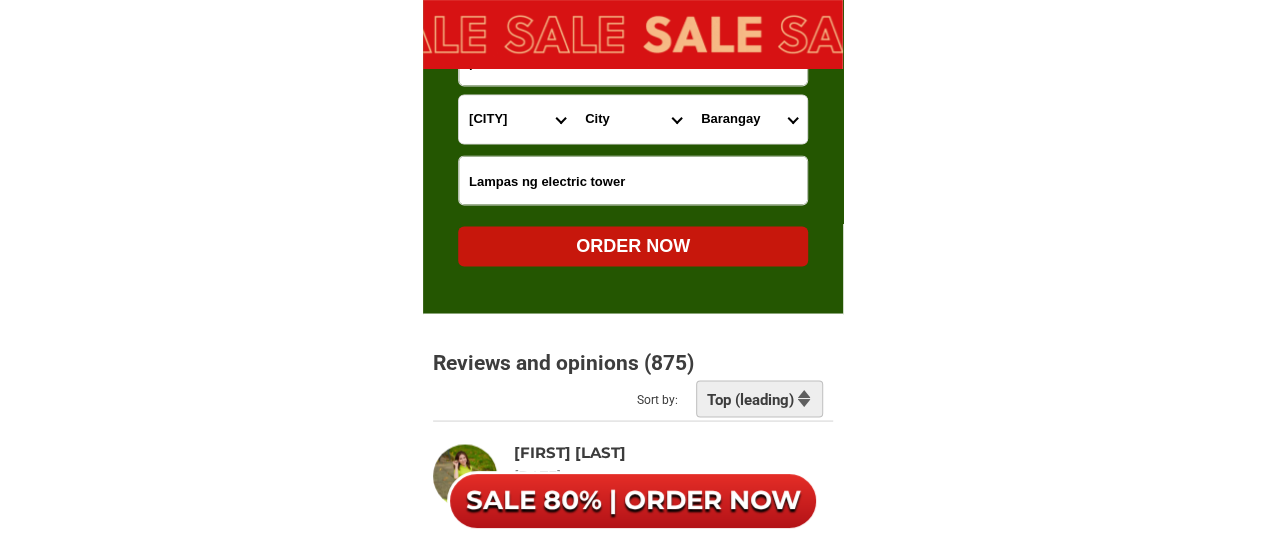 click on "Province Abra Agusan-del-norte Agusan-del-sur Aklan Albay Antique Apayao Aurora Basilan Bataan Batanes Batangas Benguet Biliran Bohol Bukidnon Bulacan Cagayan Camarines-norte Camarines-sur Camiguin Capiz Catanduanes Cavite Cebu Cotabato Davao-de-oro Davao-del-norte Davao-del-sur Davao-occidental Davao-oriental Dinagat-islands Eastern-samar Guimaras Ifugao Ilocos-norte Ilocos-sur Iloilo Isabela Kalinga La-union Laguna Lanao-del-norte Lanao-del-sur Leyte Maguindanao Marinduque Masbate Metro-manila Misamis-occidental Misamis-oriental Mountain-province Negros-occidental Negros-oriental Northern-samar Nueva-ecija Nueva-vizcaya Occidental-mindoro Oriental-mindoro Palawan Pampanga Pangasinan Quezon Quirino Rizal Romblon Sarangani Siquijor Sorsogon South-cotabato Southern-leyte Sultan-kudarat Sulu Surigao-del-norte Surigao-del-sur Tarlac Tawi-tawi Western-samar Zambales Zamboanga-del-norte Zamboanga-del-sur Zamboanga-sibugay" at bounding box center (517, 119) 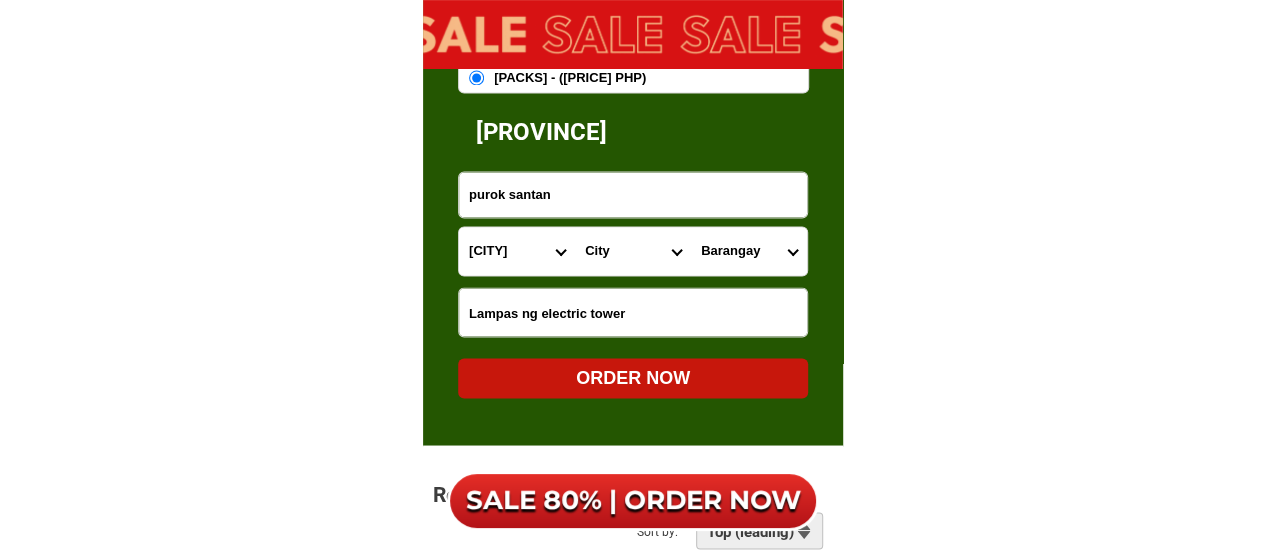 scroll, scrollTop: 13014, scrollLeft: 0, axis: vertical 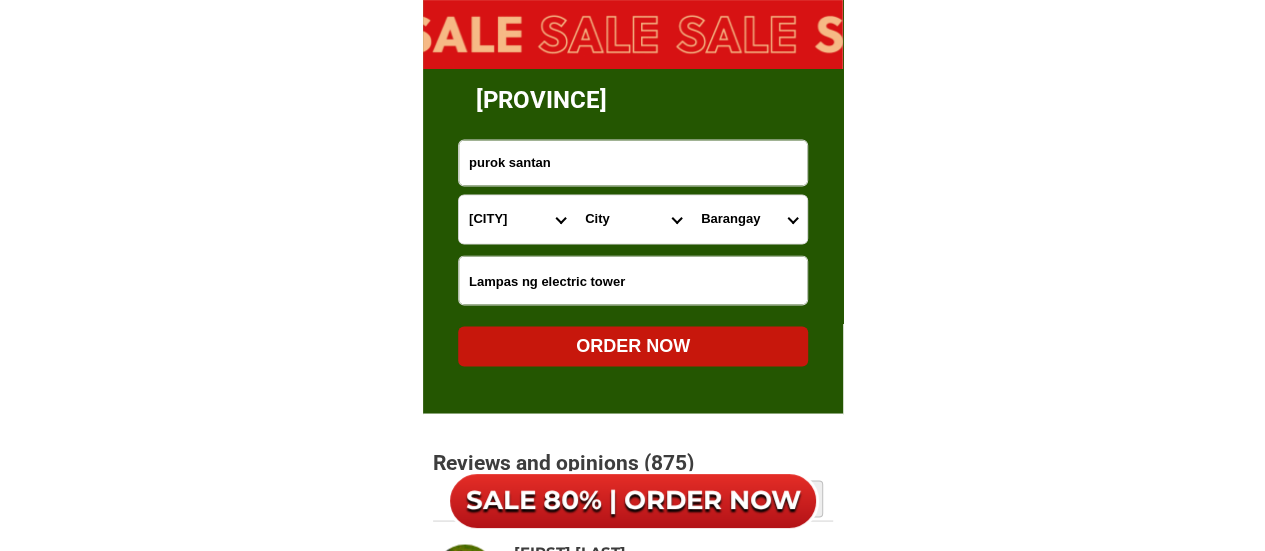 click on "[CITY]" at bounding box center [633, 219] 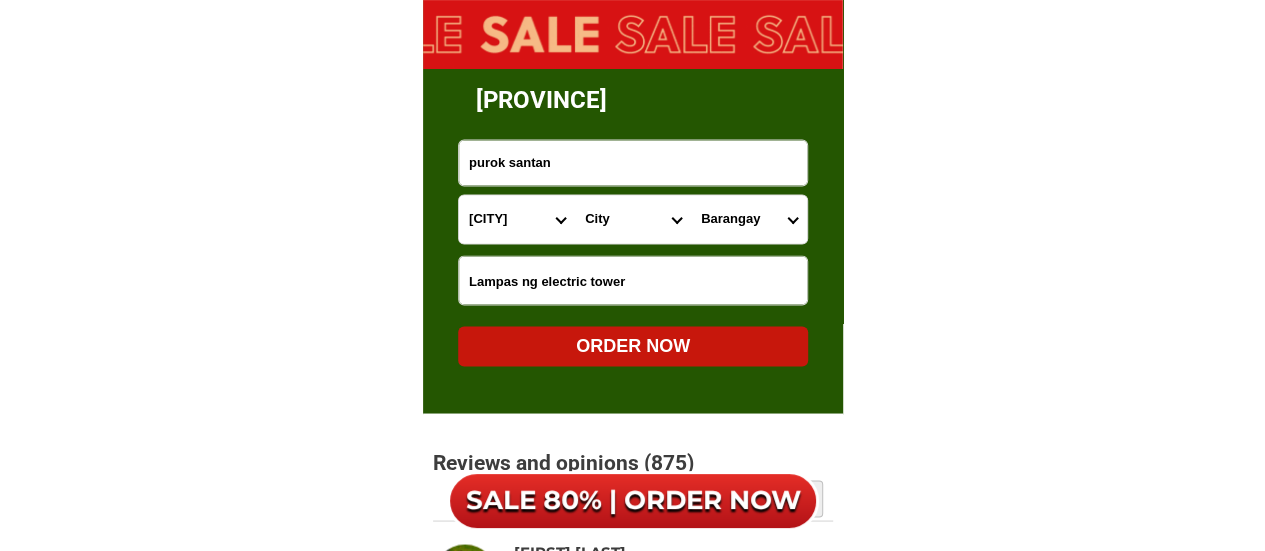 select on "63_3966258" 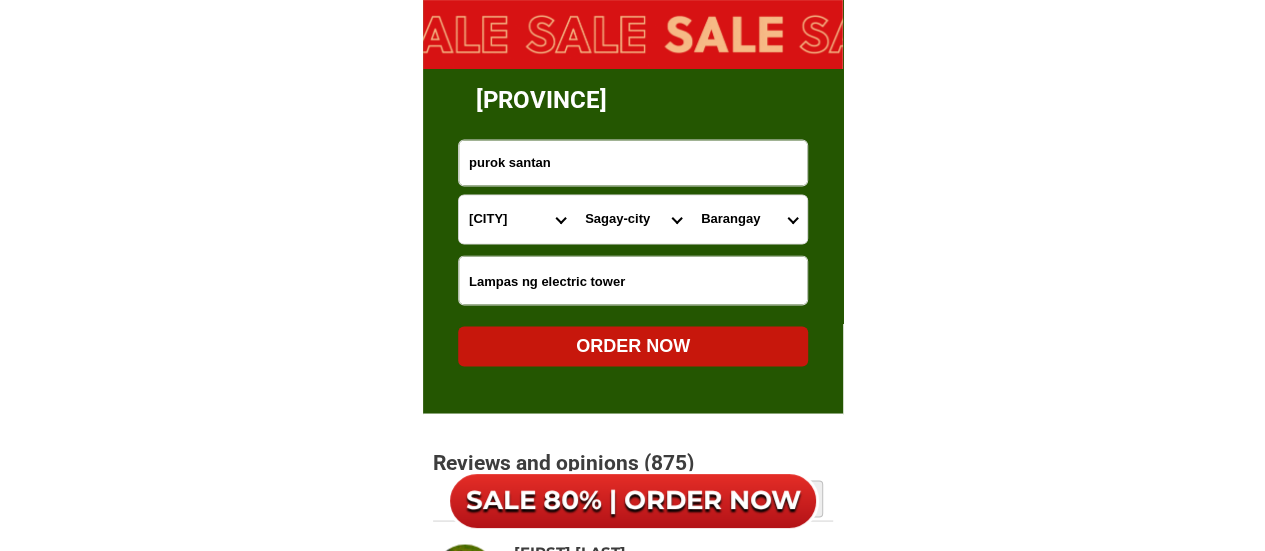 click on "[CITY]" at bounding box center (633, 219) 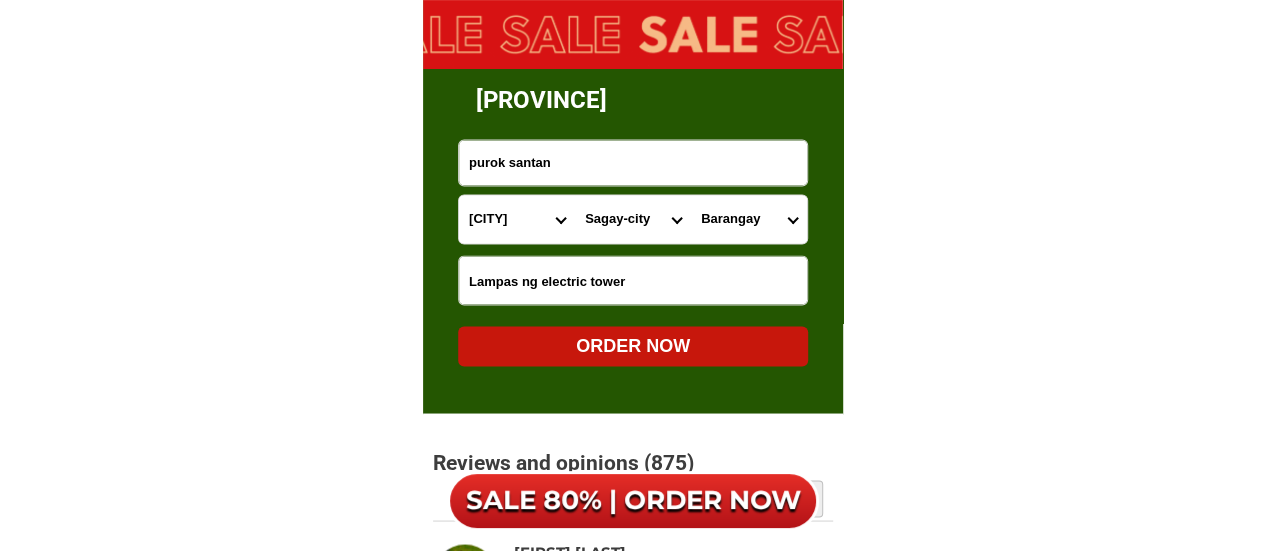 click on "Barangay Andres bonifacio Bato Baviera Bulanon Campo himoga-an Campo santiago Colonia divina Fabrica General luna Himoga-an baybay Lopez jaena Makiling Malubon Molocaboc Old sagay Paraiso Plaridel Poblacion i (barangay 1) Poblacion ii (barangay 2) Puey Rafaela barrera Rizal Taba-ao Tadlong Vito" at bounding box center (749, 219) 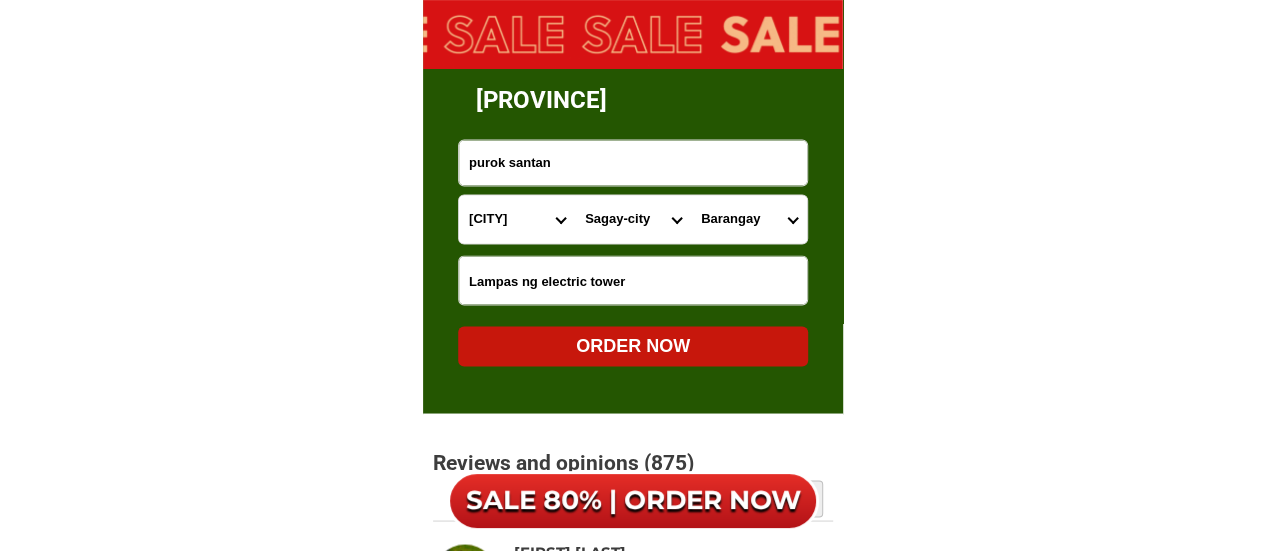 select on "[PHONE]" 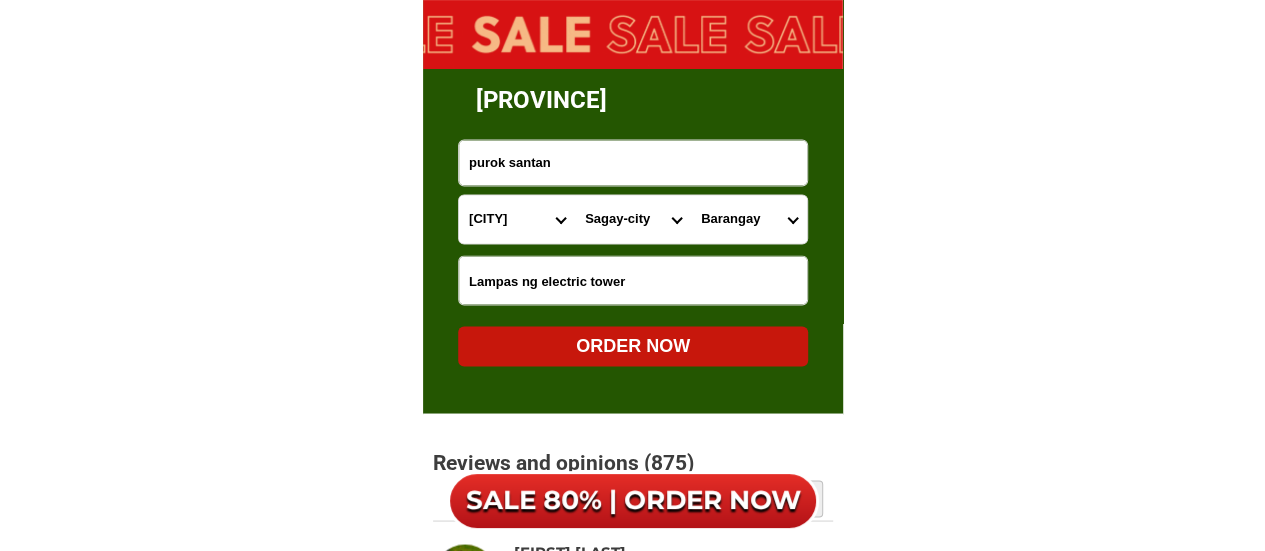click on "Barangay Andres bonifacio Bato Baviera Bulanon Campo himoga-an Campo santiago Colonia divina Fabrica General luna Himoga-an baybay Lopez jaena Makiling Malubon Molocaboc Old sagay Paraiso Plaridel Poblacion i (barangay 1) Poblacion ii (barangay 2) Puey Rafaela barrera Rizal Taba-ao Tadlong Vito" at bounding box center [749, 219] 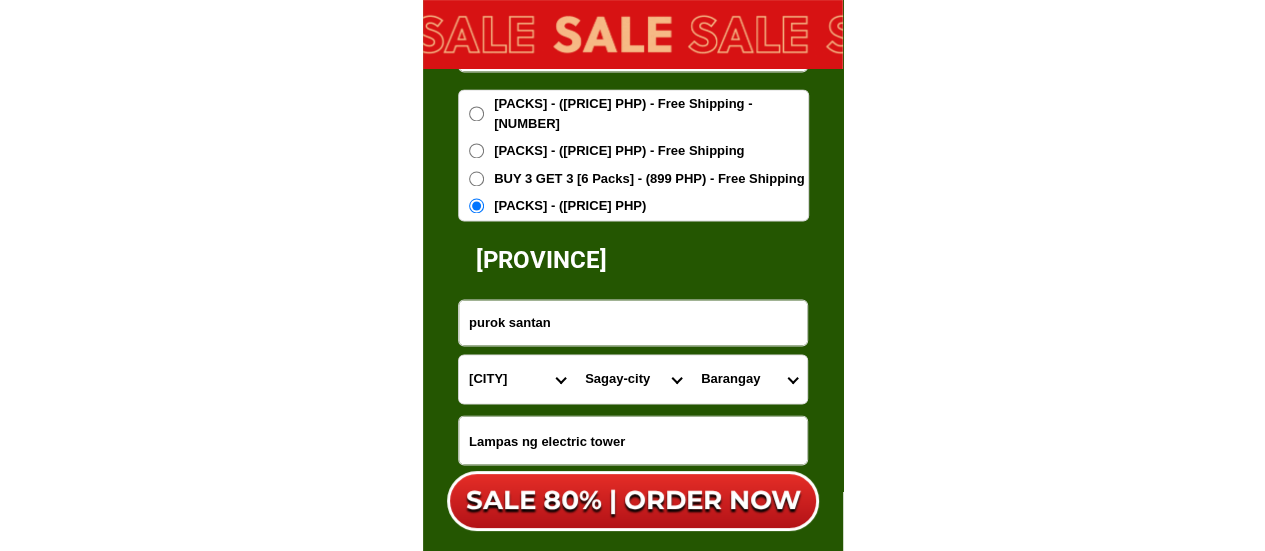 scroll, scrollTop: 12914, scrollLeft: 0, axis: vertical 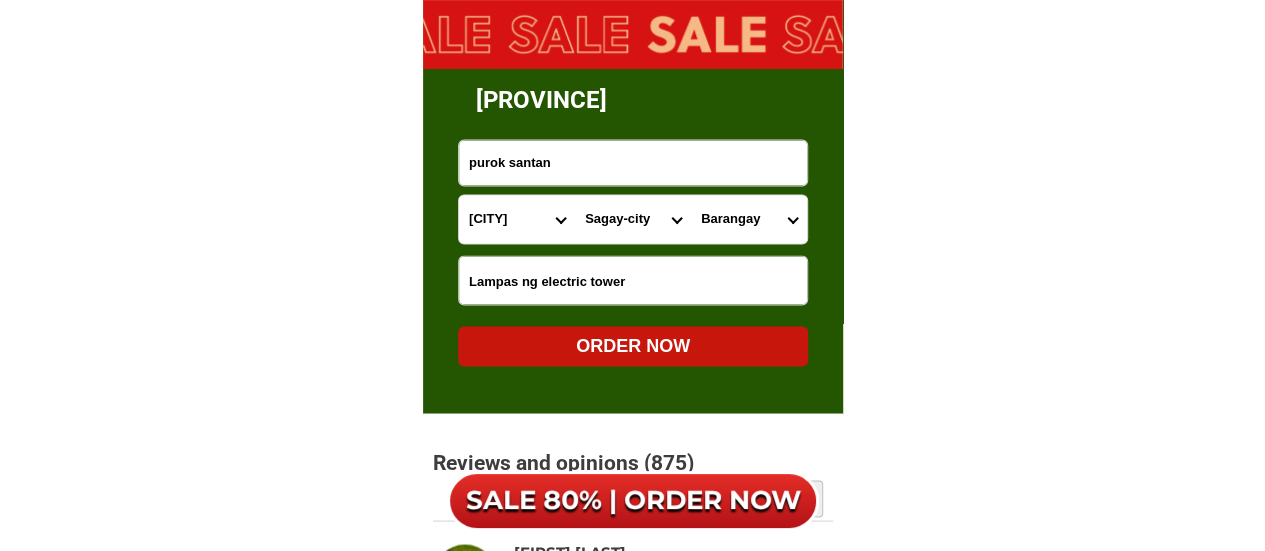 click on "ORDER NOW" at bounding box center (633, 345) 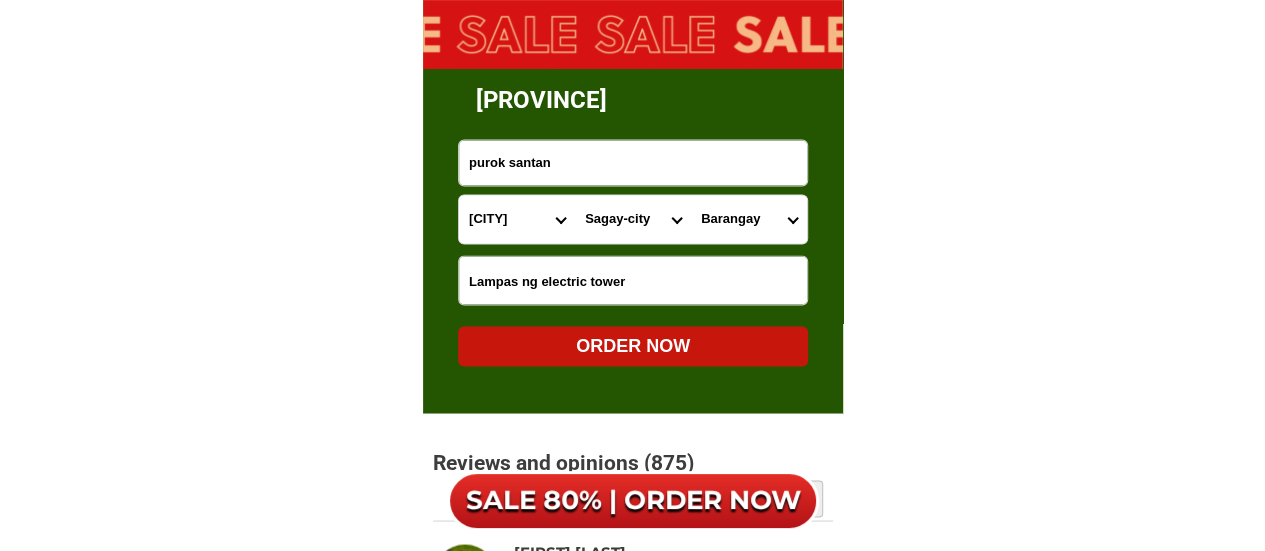 type 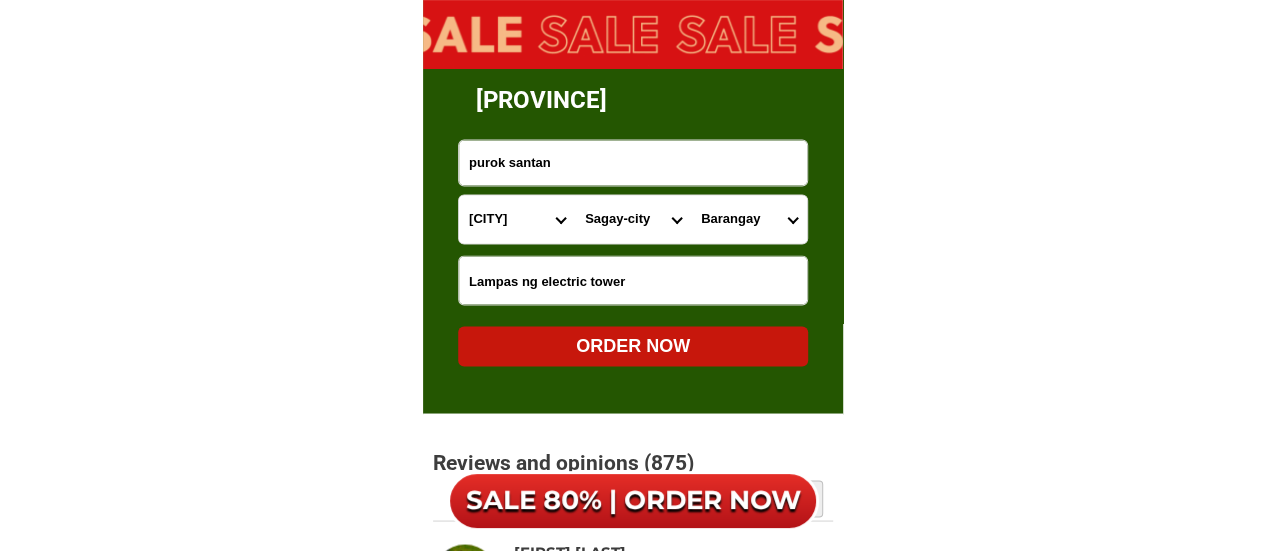 radio on "true" 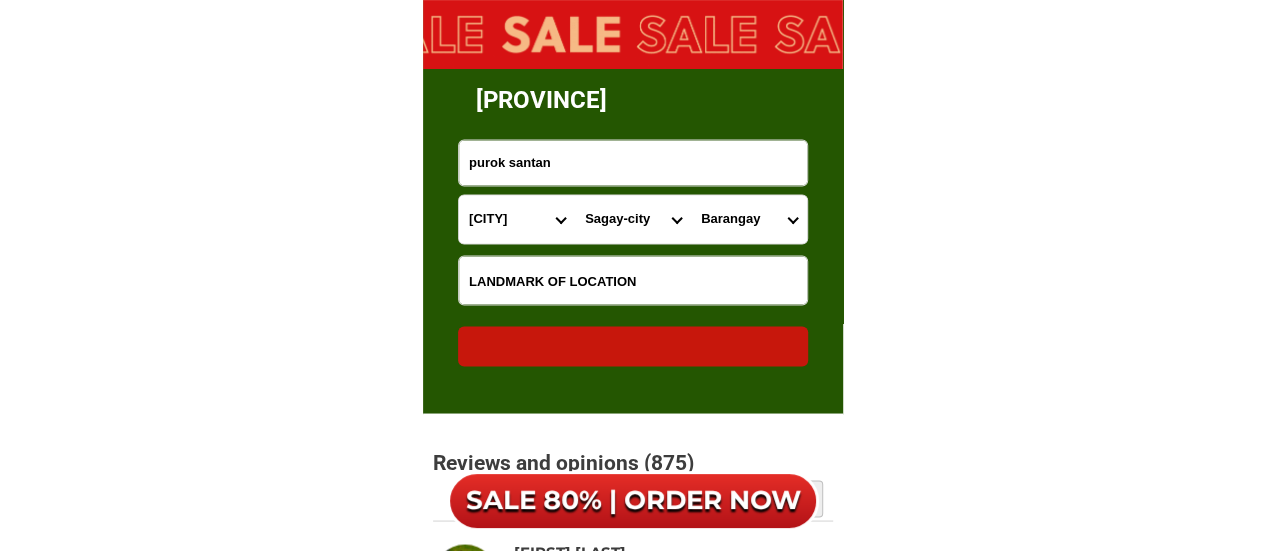 radio on "true" 